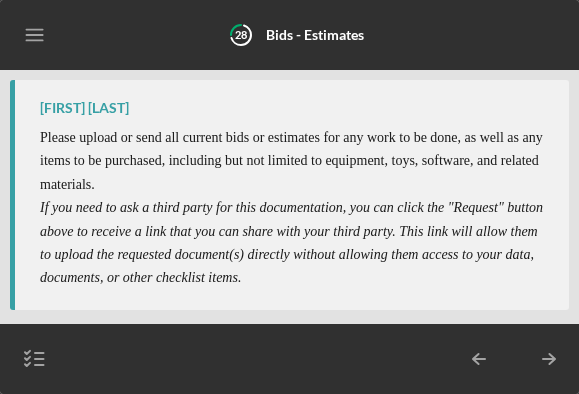 scroll, scrollTop: 0, scrollLeft: 0, axis: both 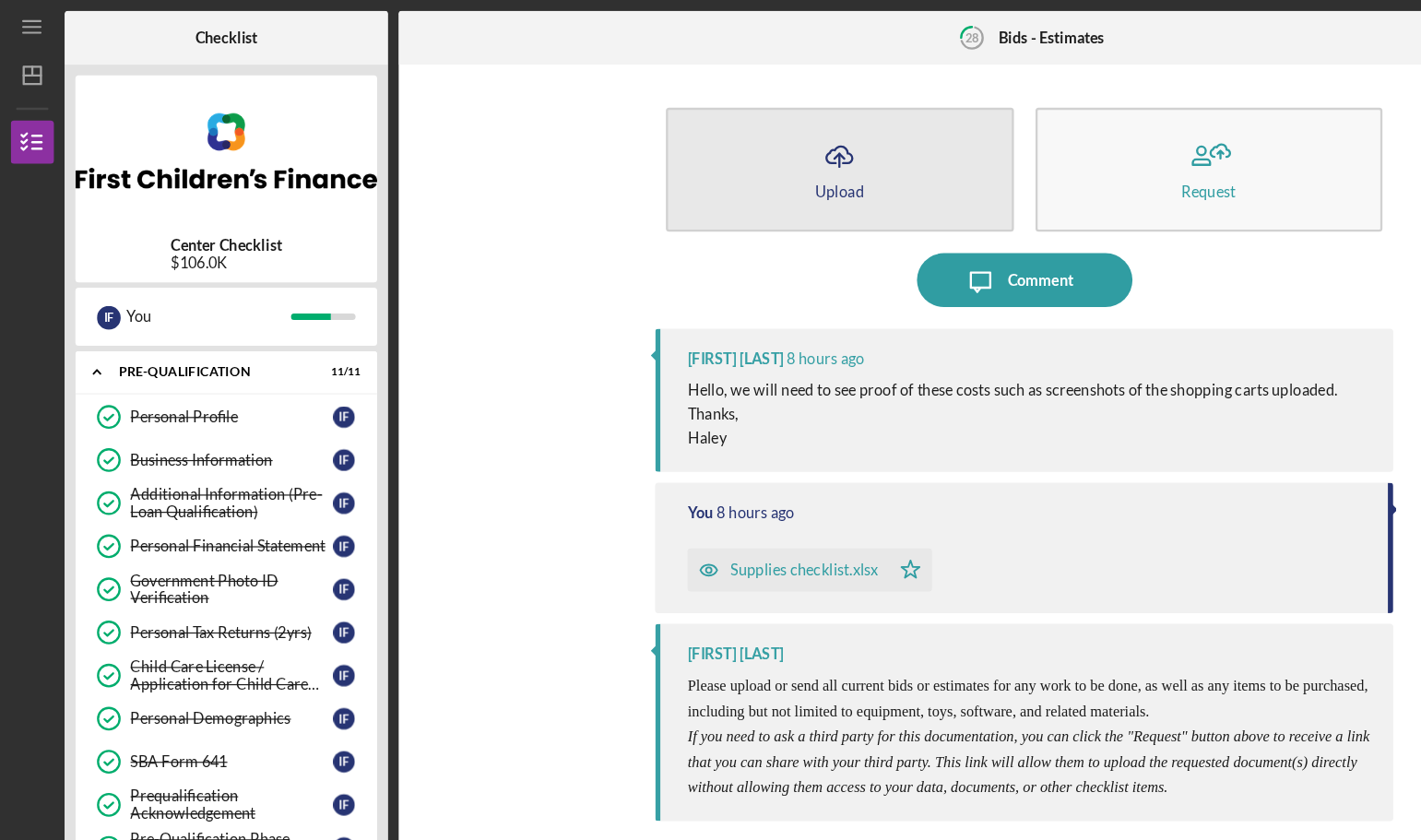 click on "Icon/Upload Upload" at bounding box center (718, 145) 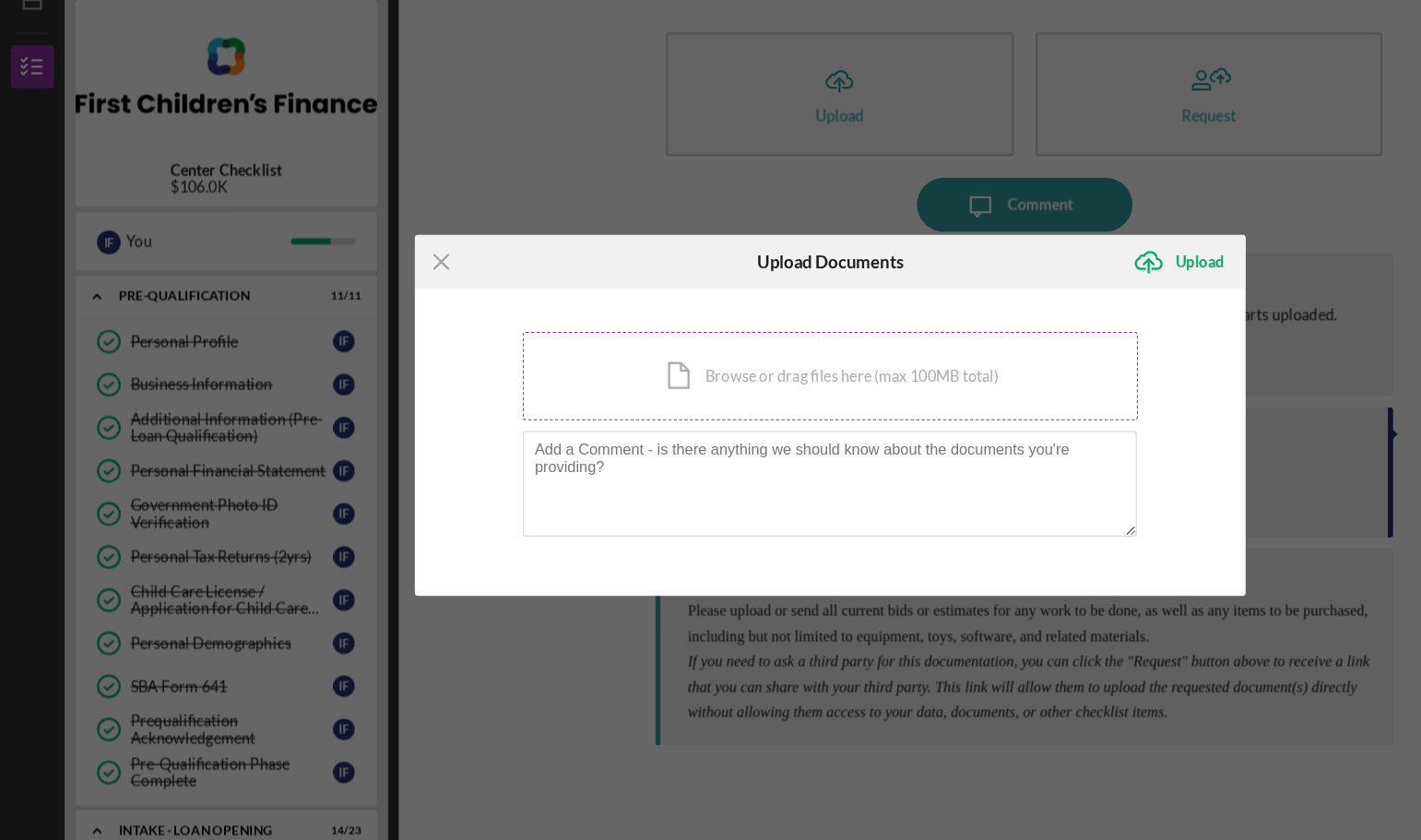 click on "Icon/Document Browse or drag files here (max 100MB total) Tap to choose files or take a photo" at bounding box center (710, 386) 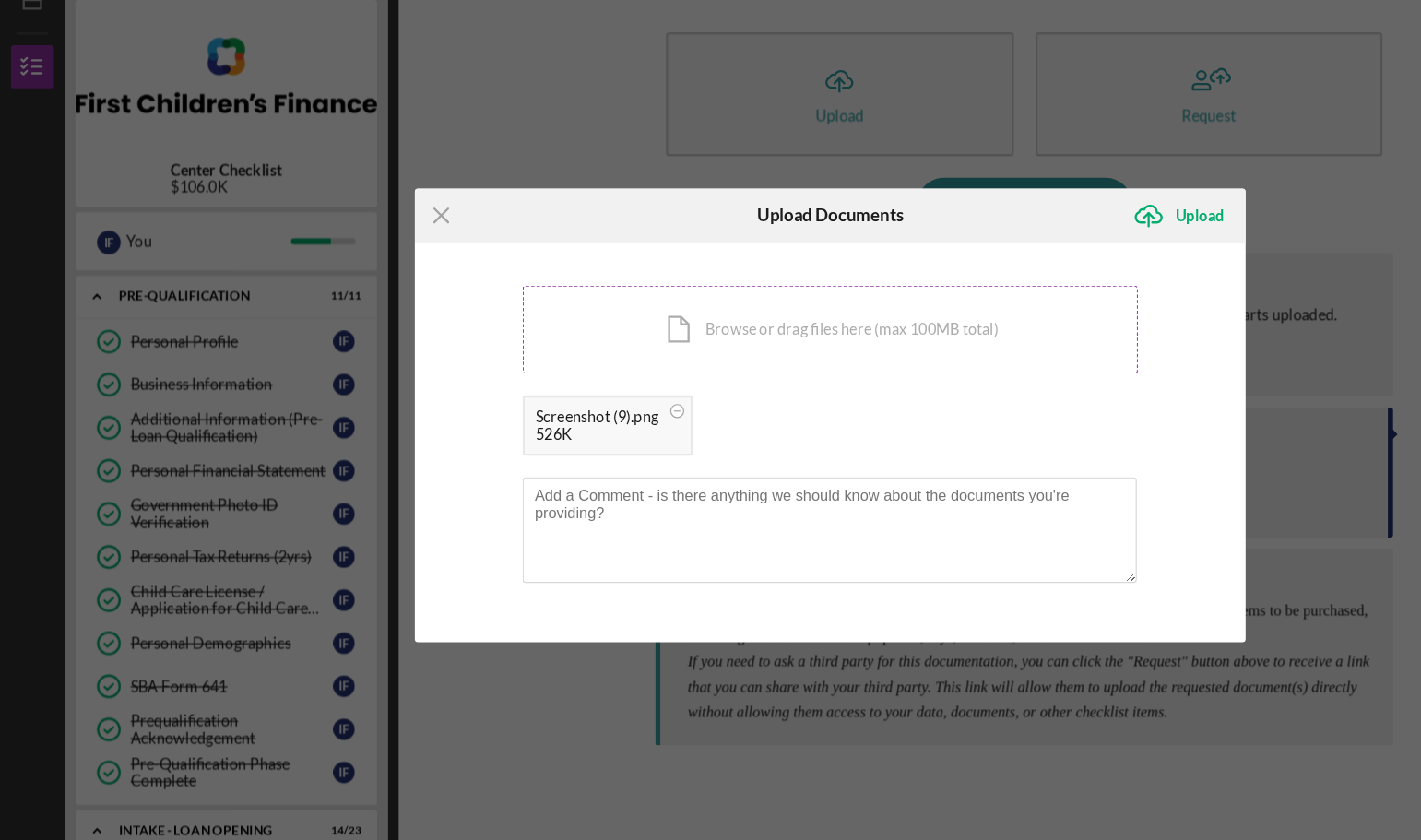 click on "Icon/Document Browse or drag files here (max 100MB total) Tap to choose files or take a photo" at bounding box center (710, 347) 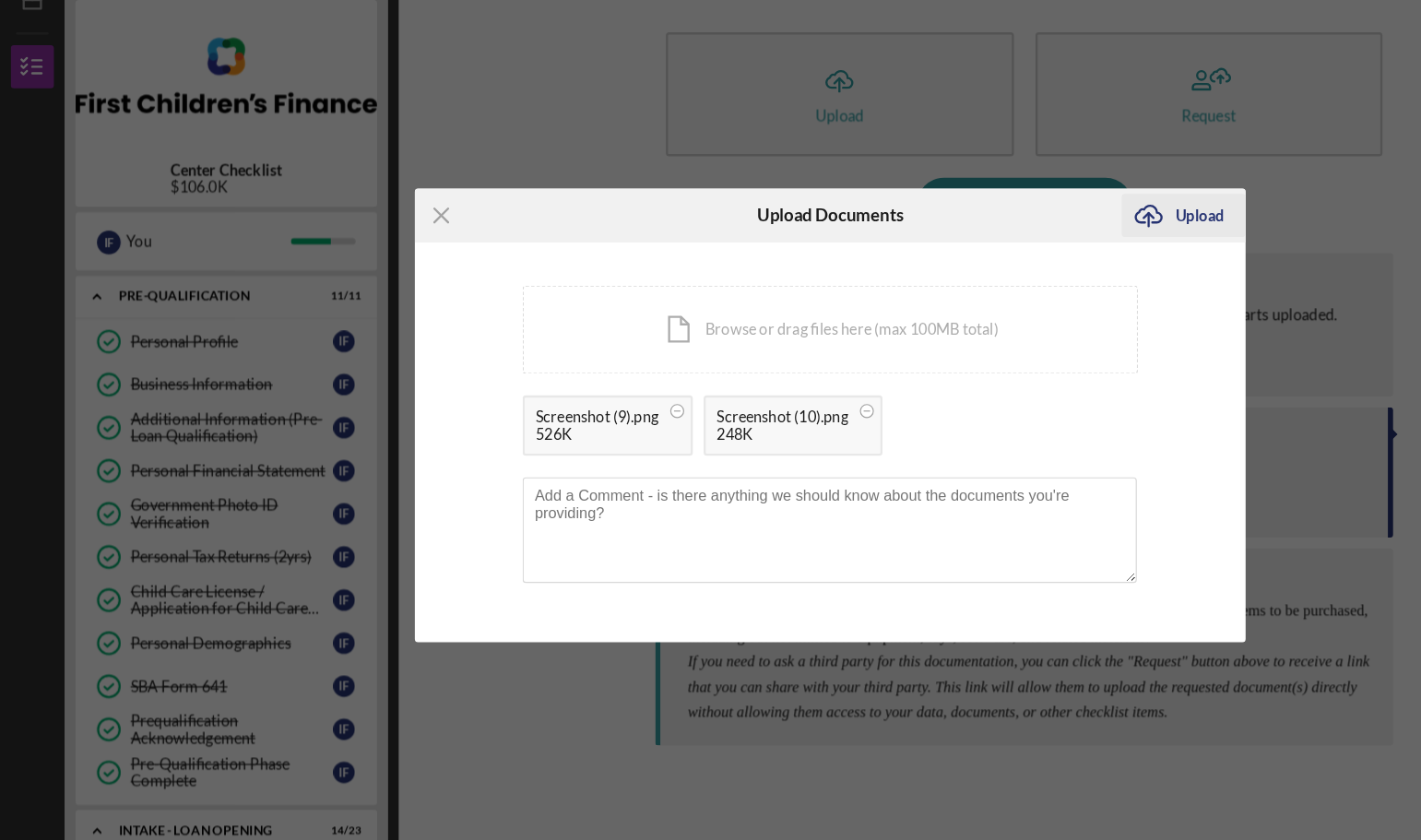 click on "Icon/Upload" 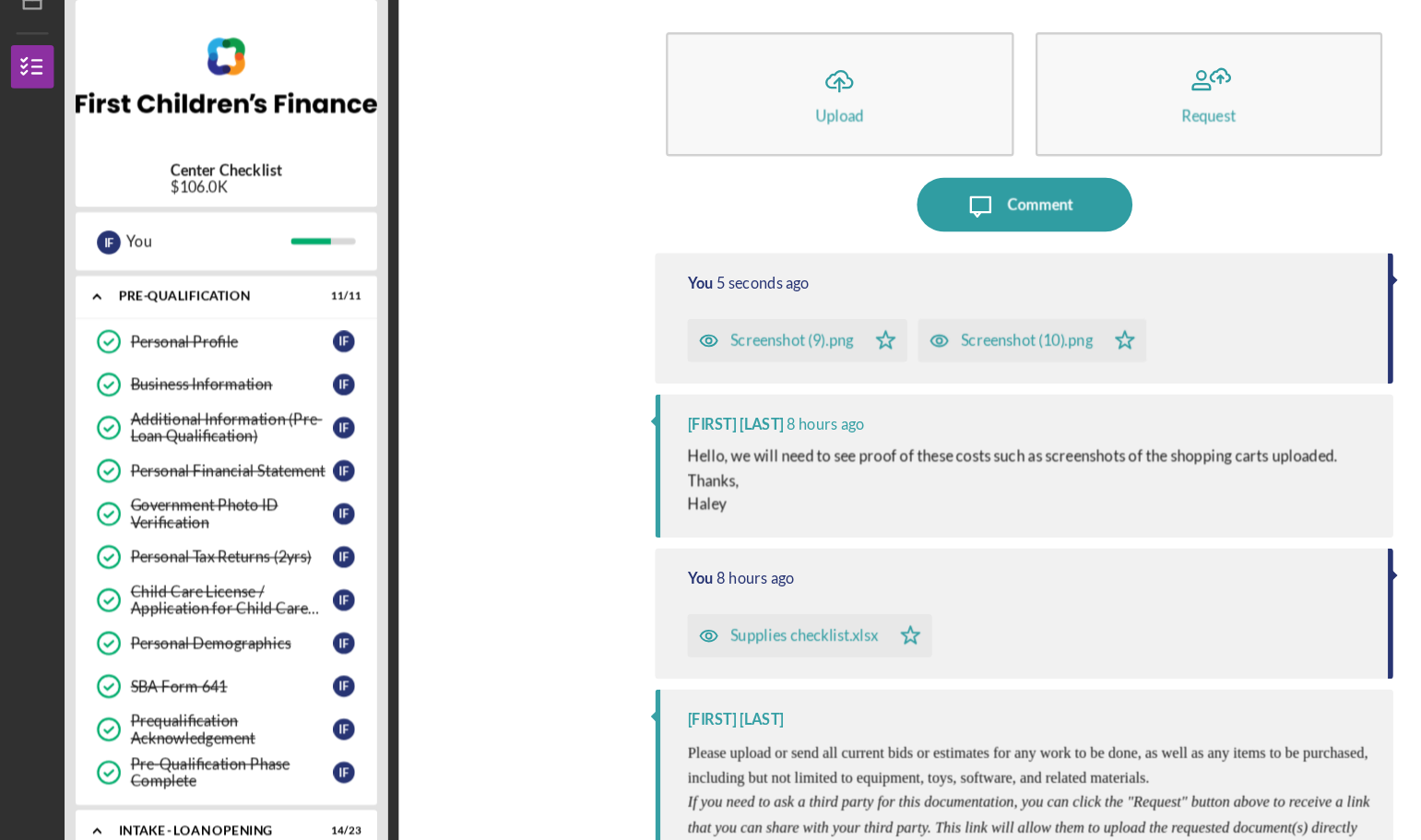 click on "Icon/Upload Upload Request Icon/Message Comment You   5 seconds ago Screenshot (9).png Icon/Star Screenshot (10).png Icon/Star [FIRST] [LAST]   8 hours ago Hello, we will need to see proof of these costs such as screenshots of the shopping carts uploaded. Thanks, [FIRST] You   8 hours ago Supplies checklist.xlsx Icon/Star [FIRST] [LAST]
Please upload or send all current bids or estimates for any work to be done, as well as any items to be purchased, including but not limited to equipment, toys, software, and related materials.
​ If you need to ask a third party for this documentation, you can click the "Request" button above to receive a link that you can share with your third party. This link will allow them to upload the requested document(s) directly without allowing them access to your data, documents, or other checklist items." at bounding box center [876, 443] 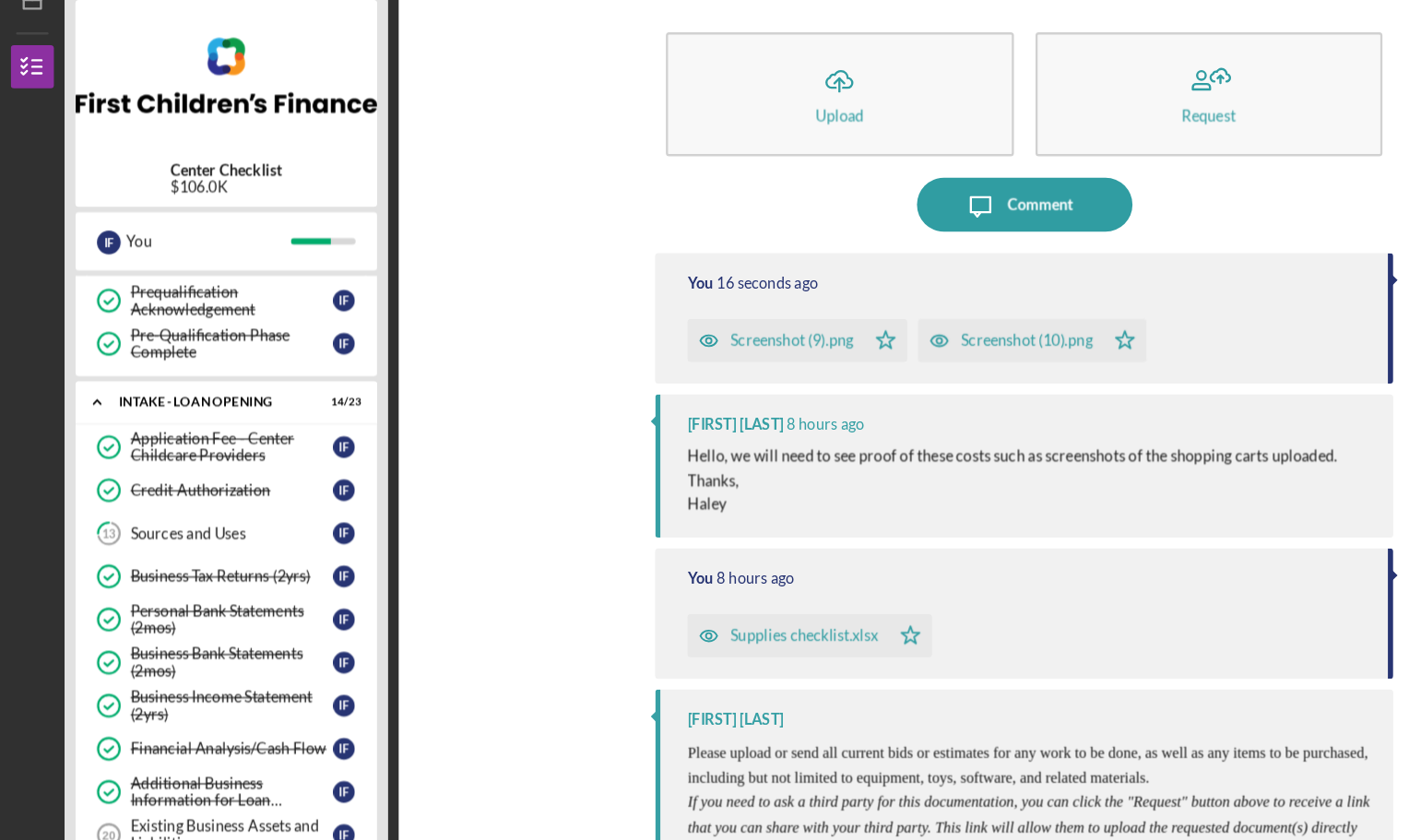 scroll, scrollTop: 366, scrollLeft: 0, axis: vertical 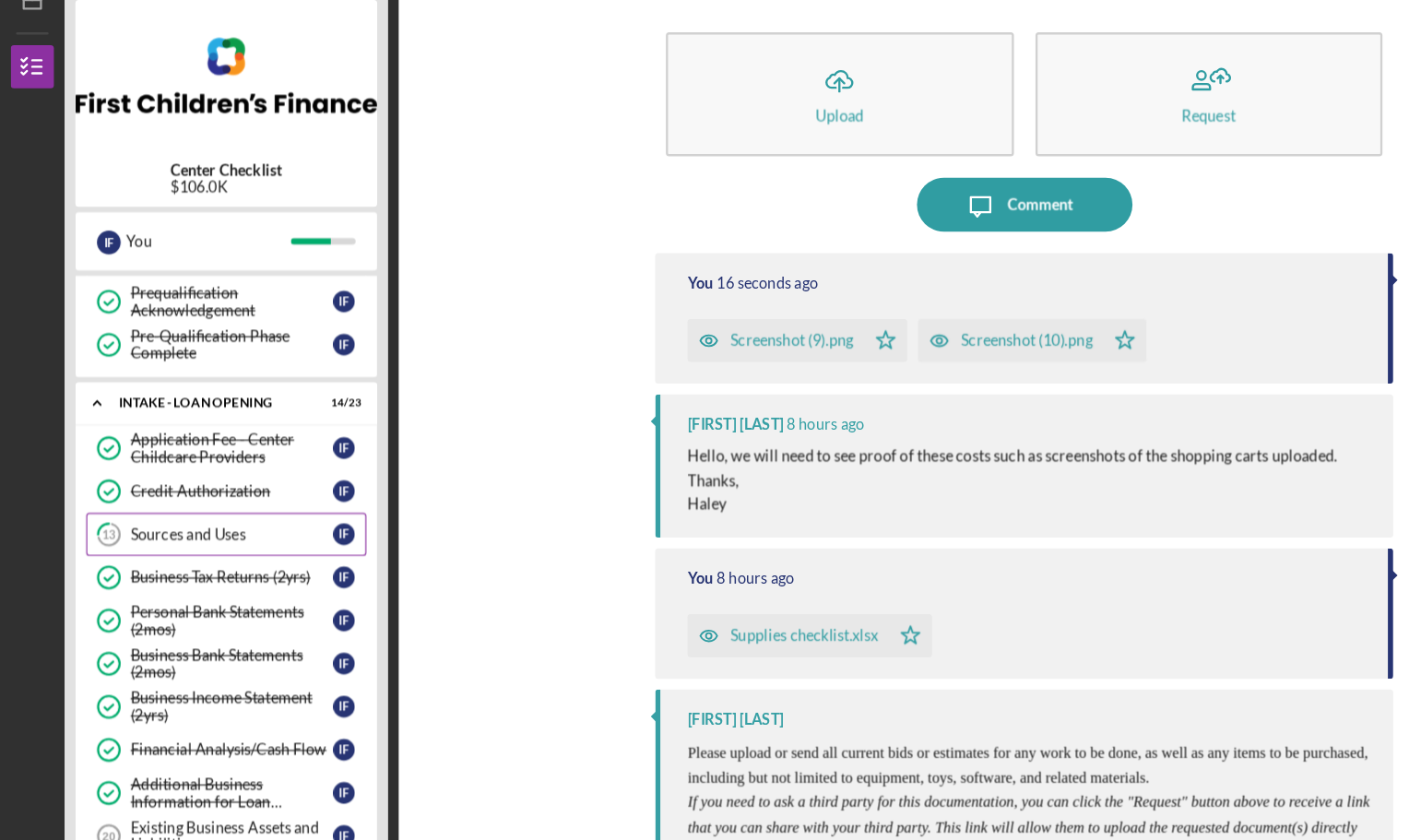 click on "Sources and Uses" at bounding box center [198, 522] 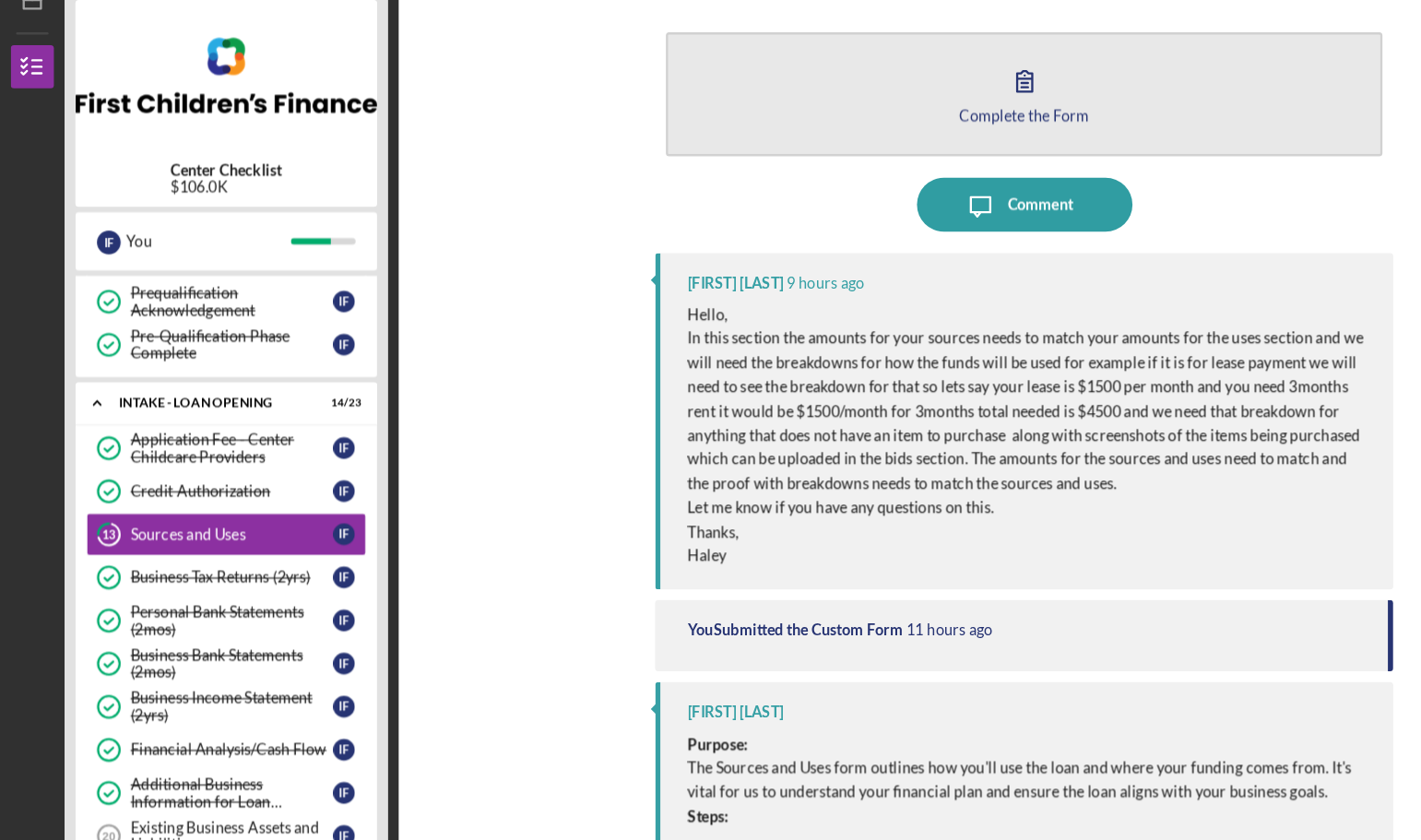 click on "Complete the Form Form" at bounding box center [876, 145] 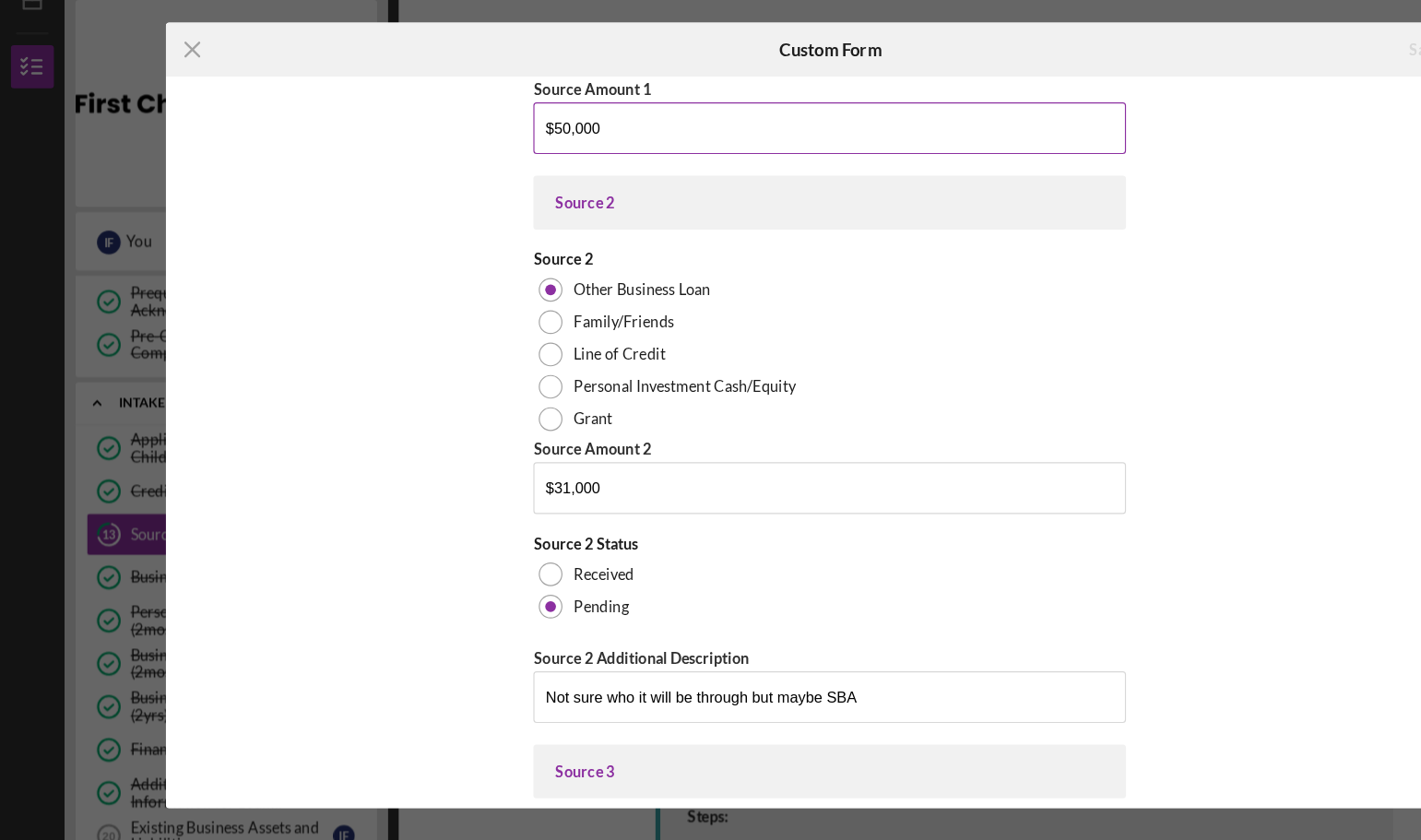 scroll, scrollTop: 265, scrollLeft: 0, axis: vertical 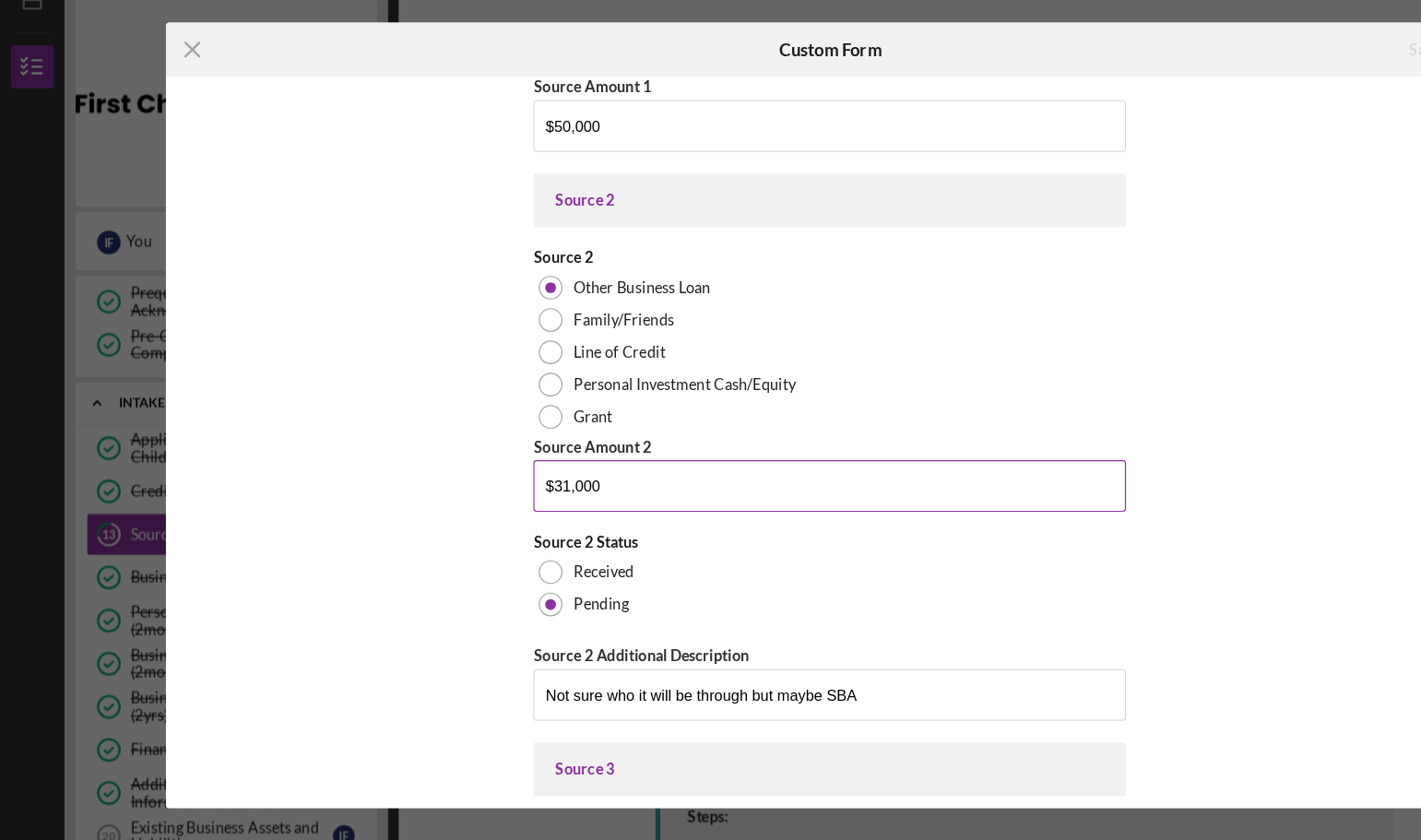 click on "$31,000" at bounding box center (710, 480) 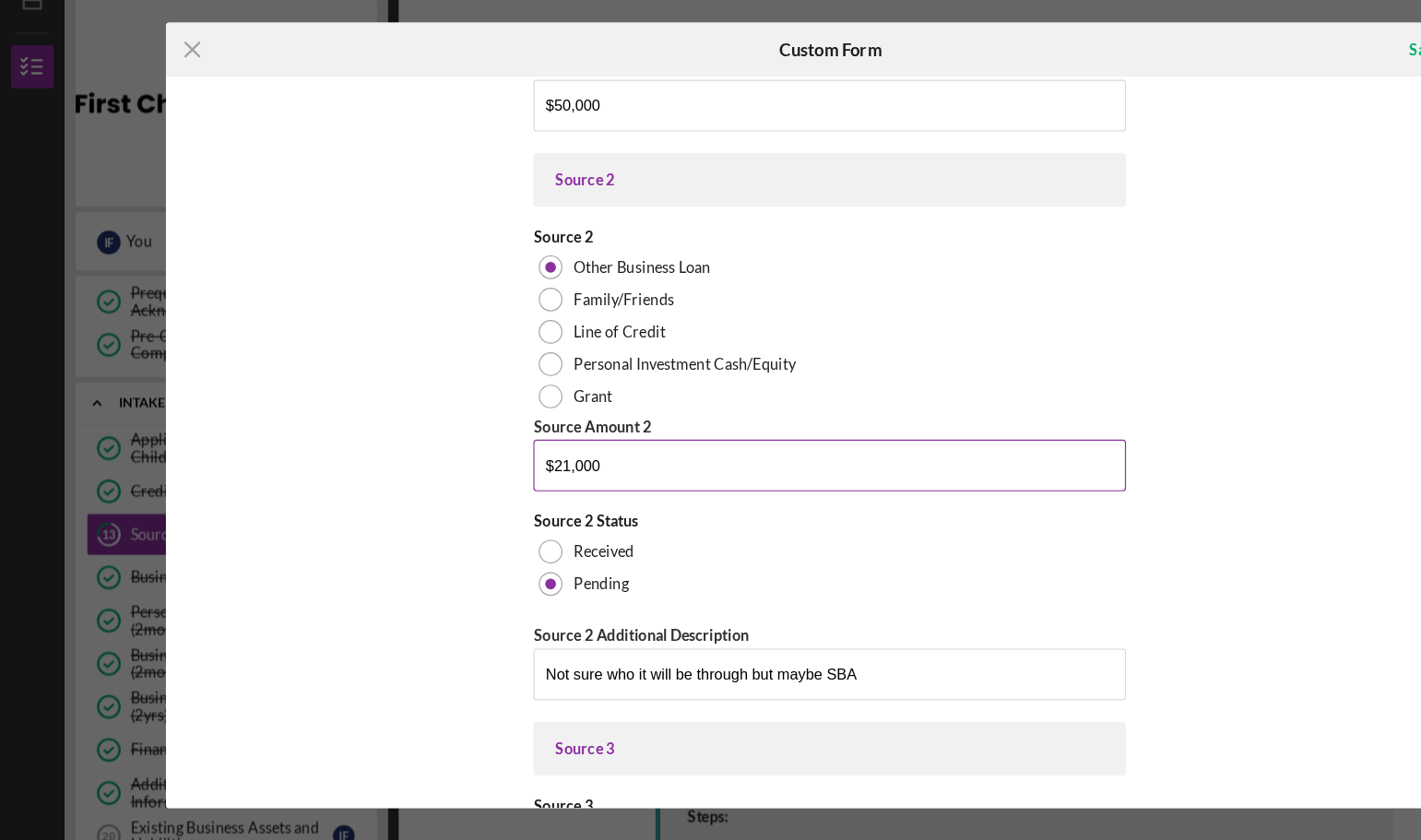scroll, scrollTop: 281, scrollLeft: 0, axis: vertical 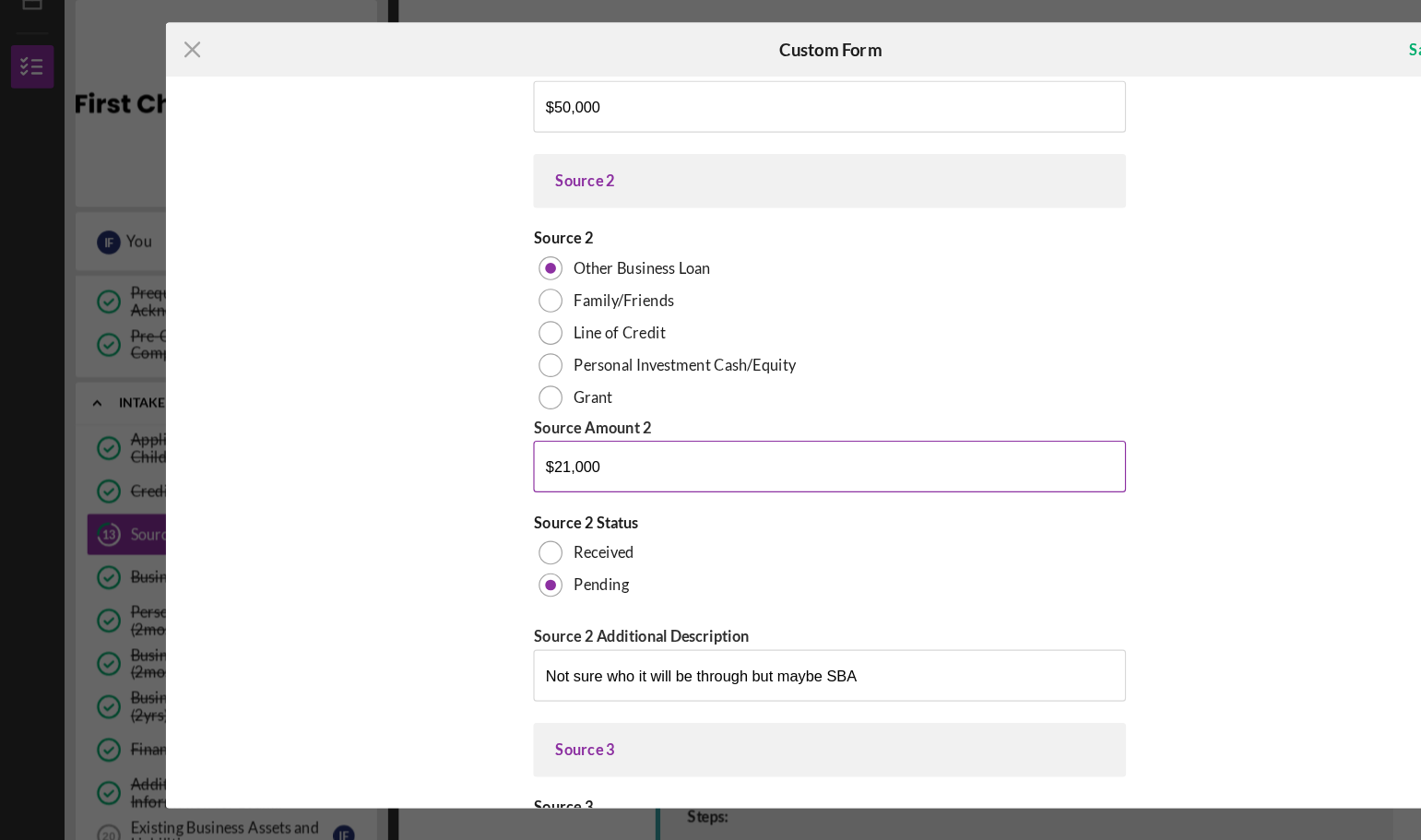 click on "$21,000" at bounding box center (710, 464) 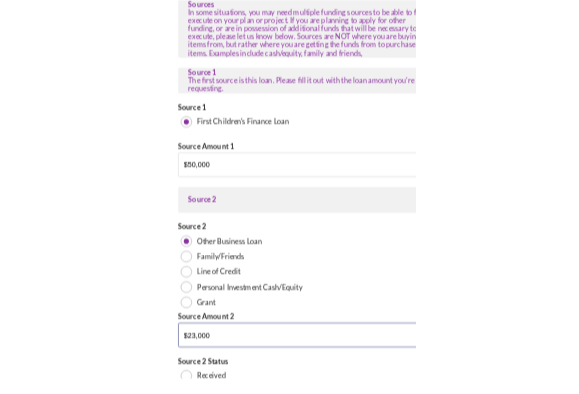 scroll, scrollTop: 0, scrollLeft: 0, axis: both 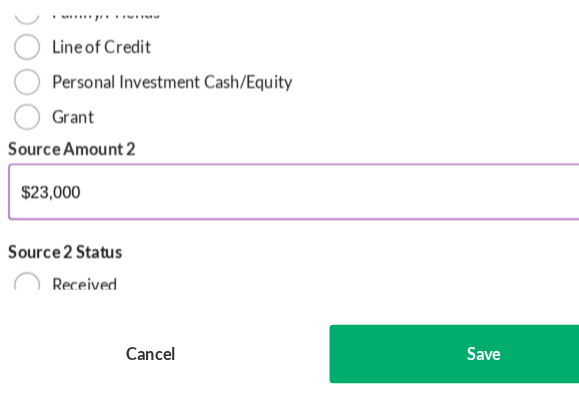 click on "$23,000" at bounding box center (289, 220) 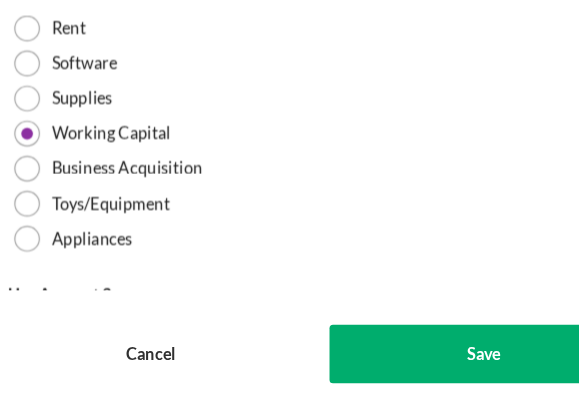 scroll, scrollTop: 4442, scrollLeft: 0, axis: vertical 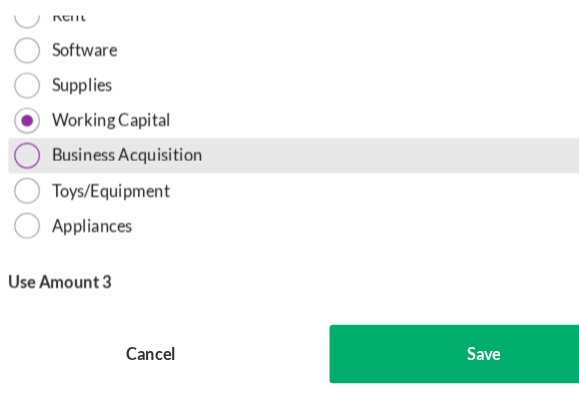 type on "$53,006.64" 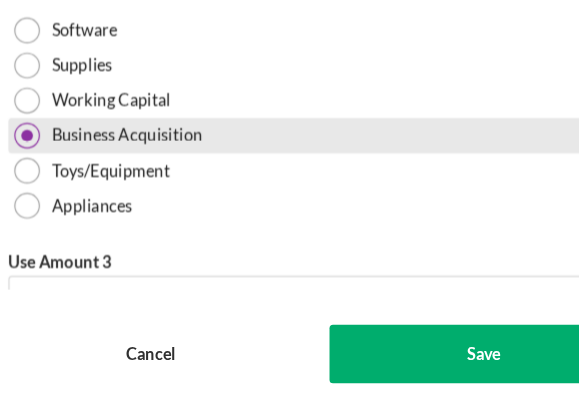 scroll, scrollTop: 4458, scrollLeft: 0, axis: vertical 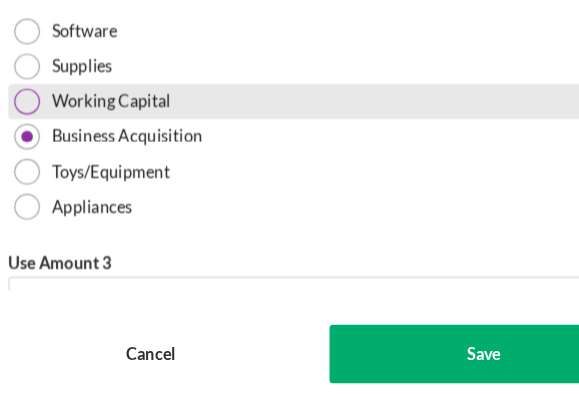 click at bounding box center (46, 143) 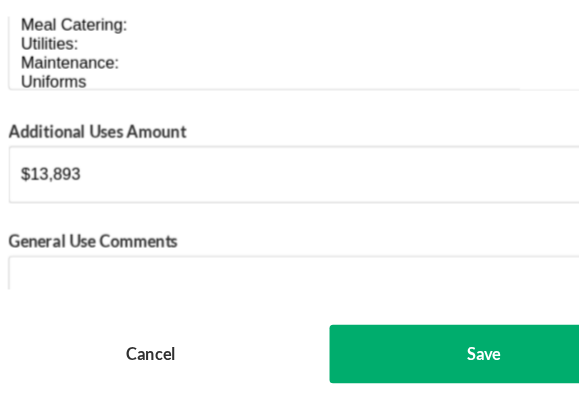 scroll, scrollTop: 8252, scrollLeft: 0, axis: vertical 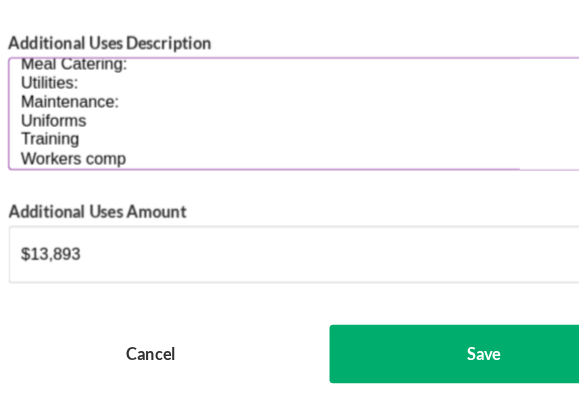 click on "Creative Curriculum:
Meal Catering:
Utilities:
Maintenance:
Uniforms
Training
Workers comp" at bounding box center [289, 153] 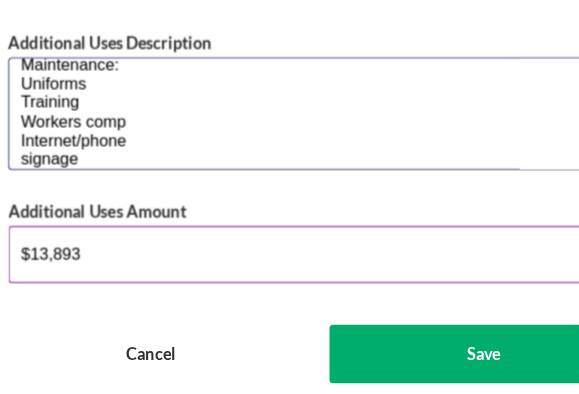scroll, scrollTop: 97, scrollLeft: 0, axis: vertical 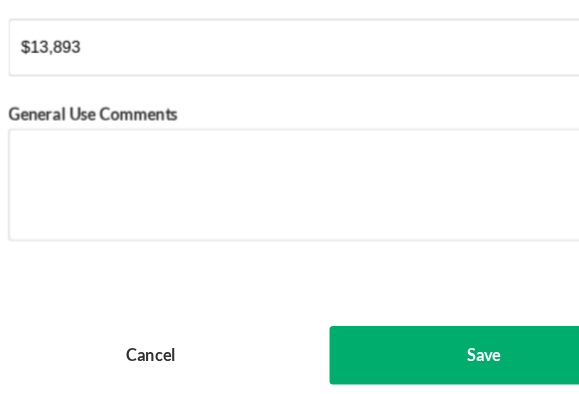 type on "Creative Curriculum:
Meal Catering:
Utilities:
Maintenance:
Uniforms
Training
Workers comp
Internet/phone
signage" 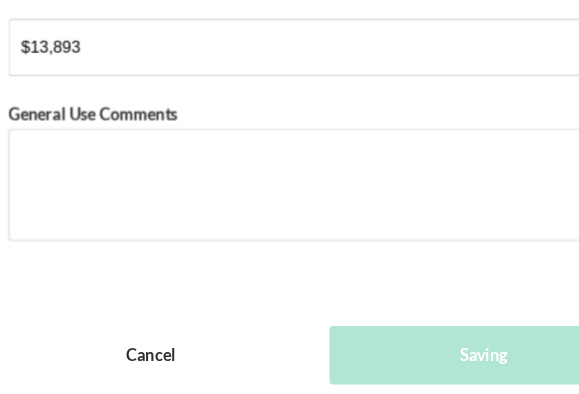 scroll, scrollTop: 996, scrollLeft: 0, axis: vertical 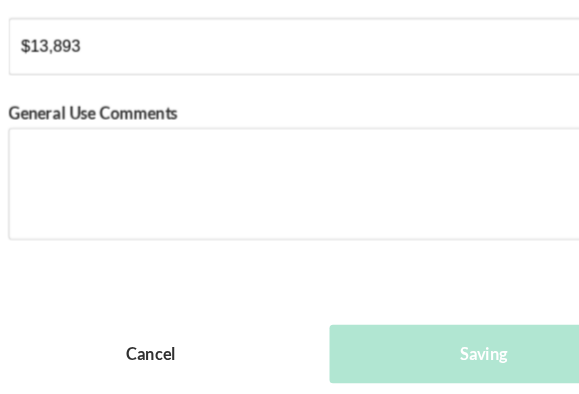 click on "Icon/Menu Close Custom Form Saving Sources In some situations, you may need multiple funding sources to be able to fully execute on your plan or project. If you are planning to apply for other funding, or are in possession of additional funds that will be necessary to execute, please let us know below. Sources are NOT where you are buying the items from, but rather where you are getting the funds from to purchase the items. Examples include cash/equity, family and friends,  Source 1 The first source is this loan. Please fill it out with the loan amount you're requesting. Source 1  First Children's Finance Loan Source Amount 1 $50,000 Source 2 Source 2 Other Business Loan Family/Friends Line of Credit Personal Investment Cash/Equity Grant Source Amount 2 $53,006.64 Source 2 Status Received Pending Source 2 Additional Description Not sure who it will be through but maybe SBA Source 3 Source 3 Other Business Loan Family/Friends Line of Credit Personal Investment Cash/Equity Grant Source Amount 3 $21,000 Received" at bounding box center [289, 197] 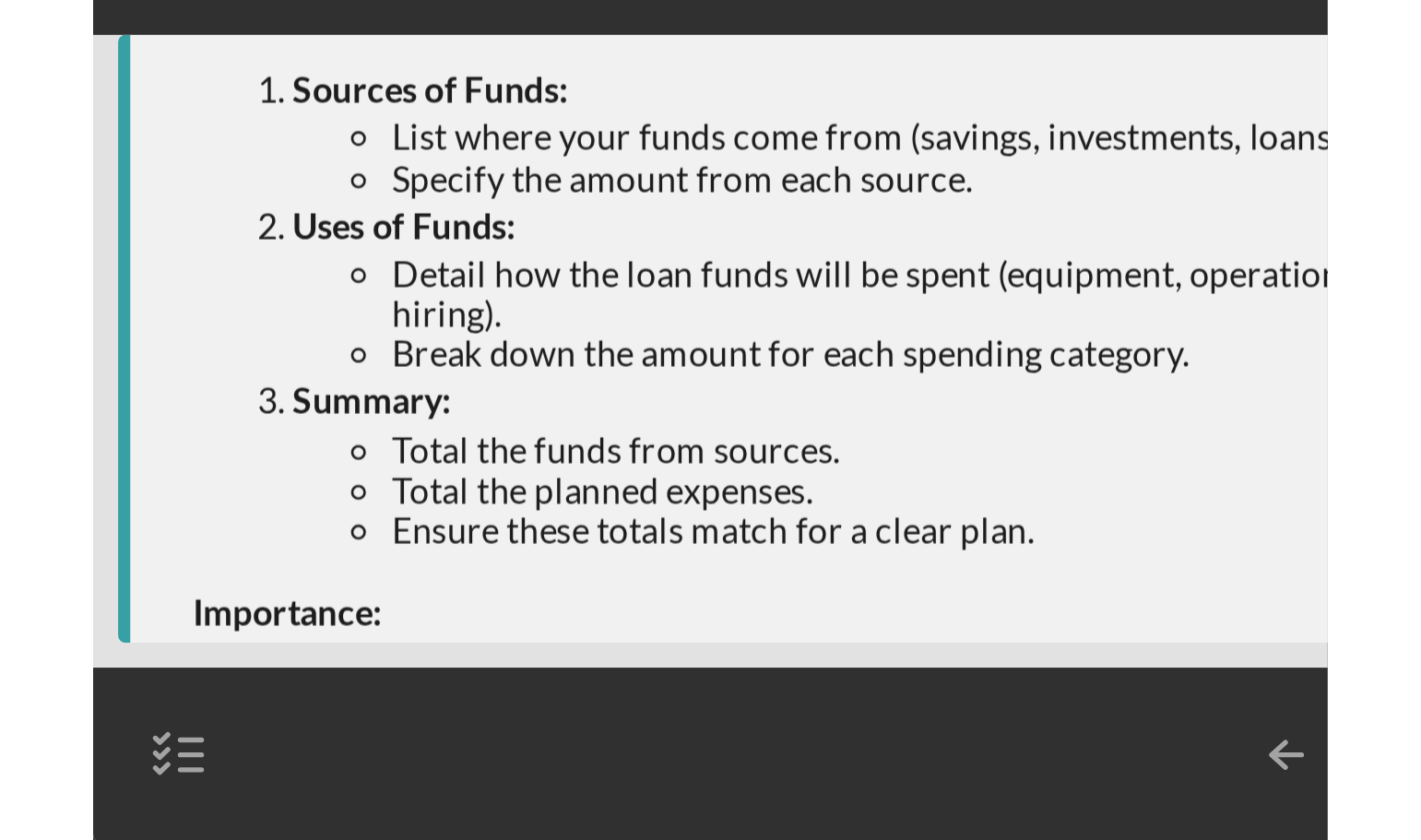 scroll, scrollTop: 160, scrollLeft: 0, axis: vertical 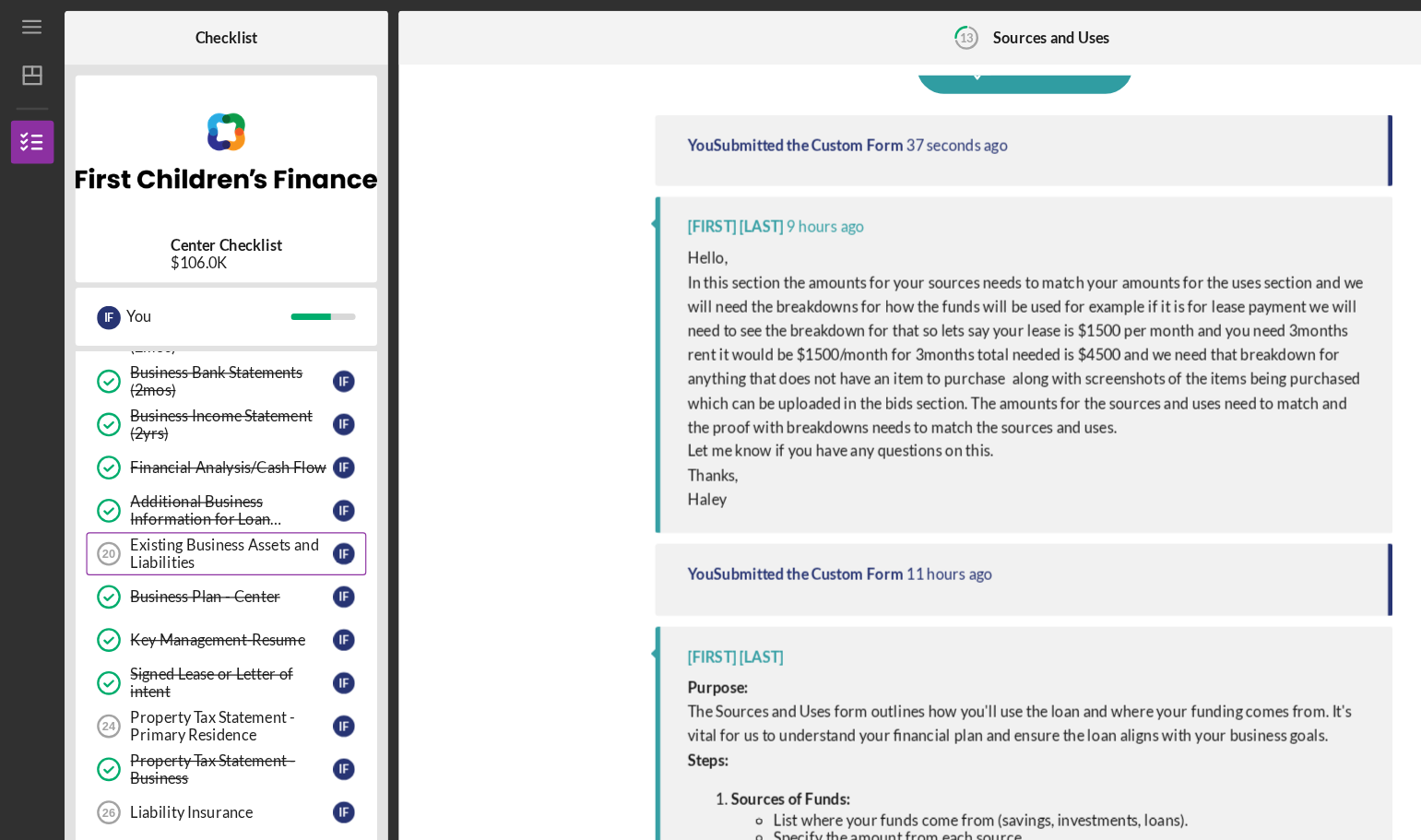 click on "Existing Business Assets and Liabilities" at bounding box center (198, 474) 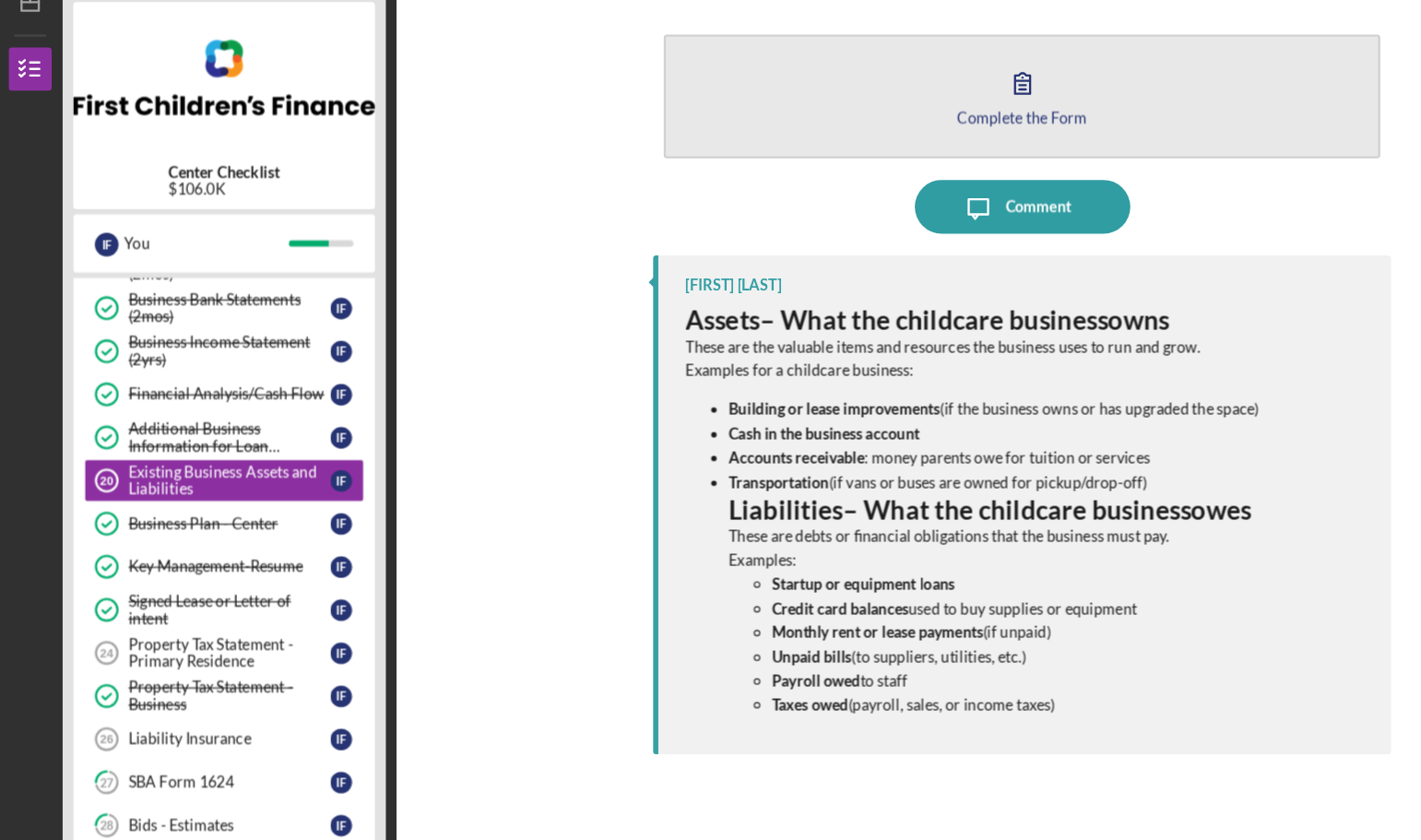 click on "Complete the Form Form" at bounding box center [876, 145] 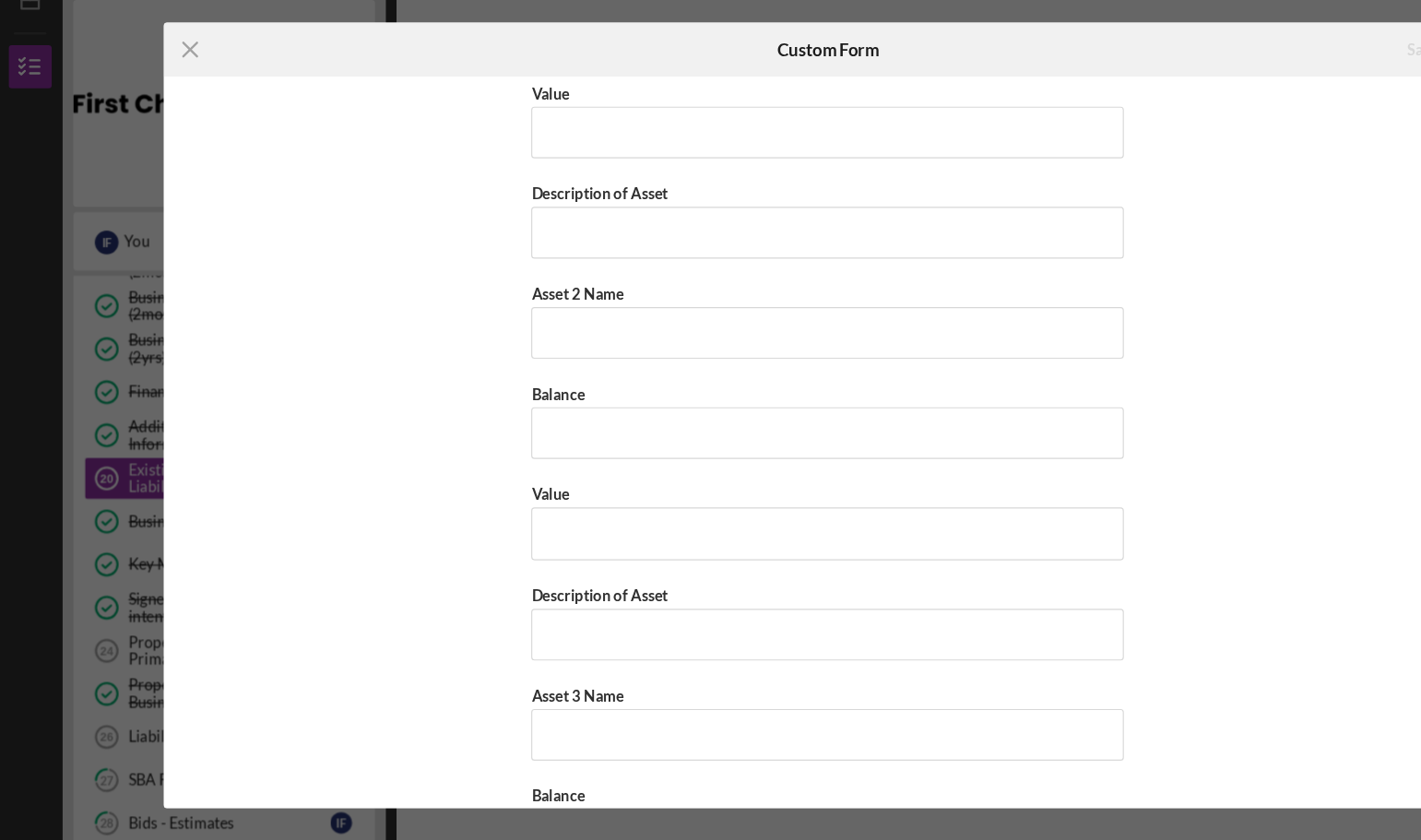 scroll, scrollTop: 2082, scrollLeft: 0, axis: vertical 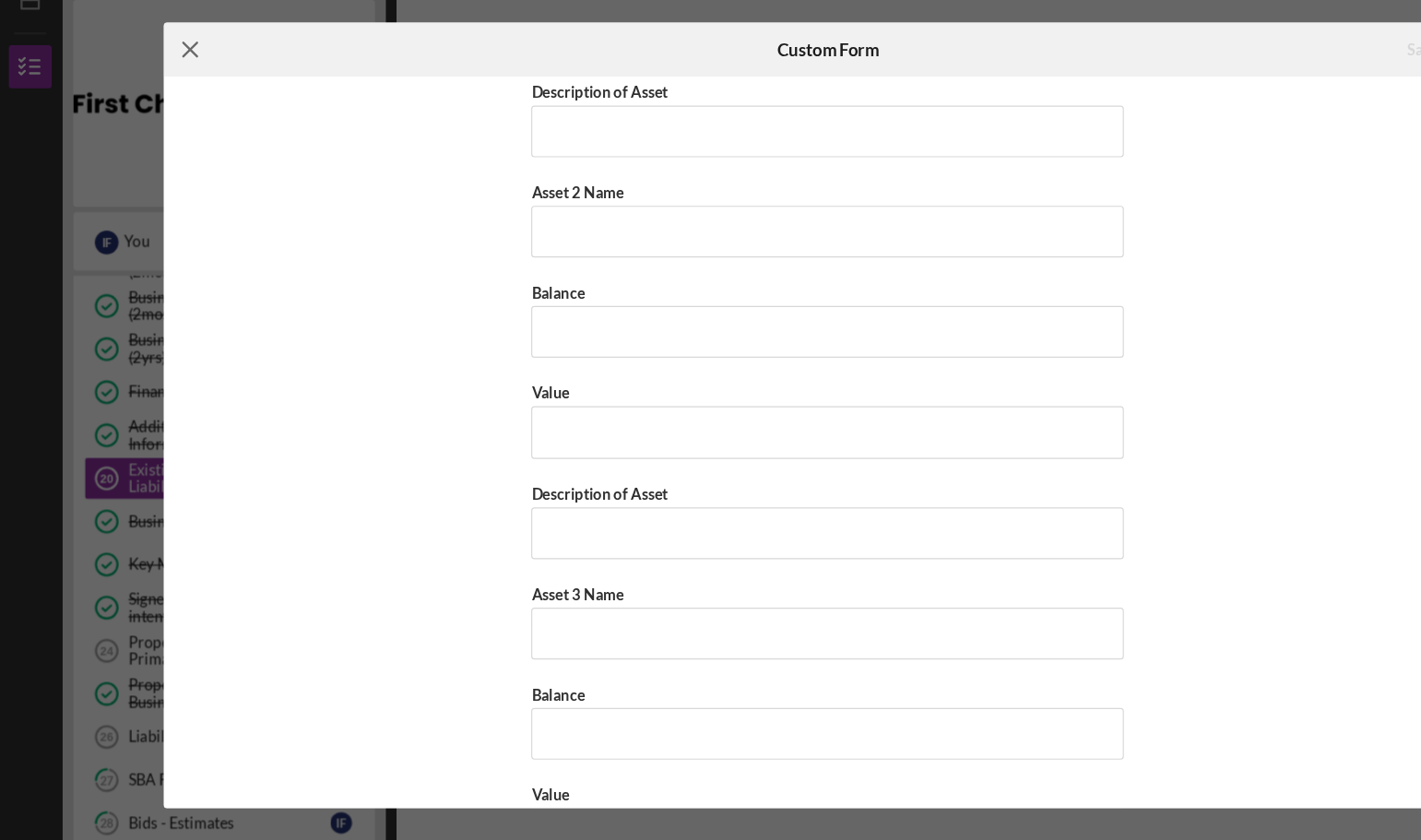 click 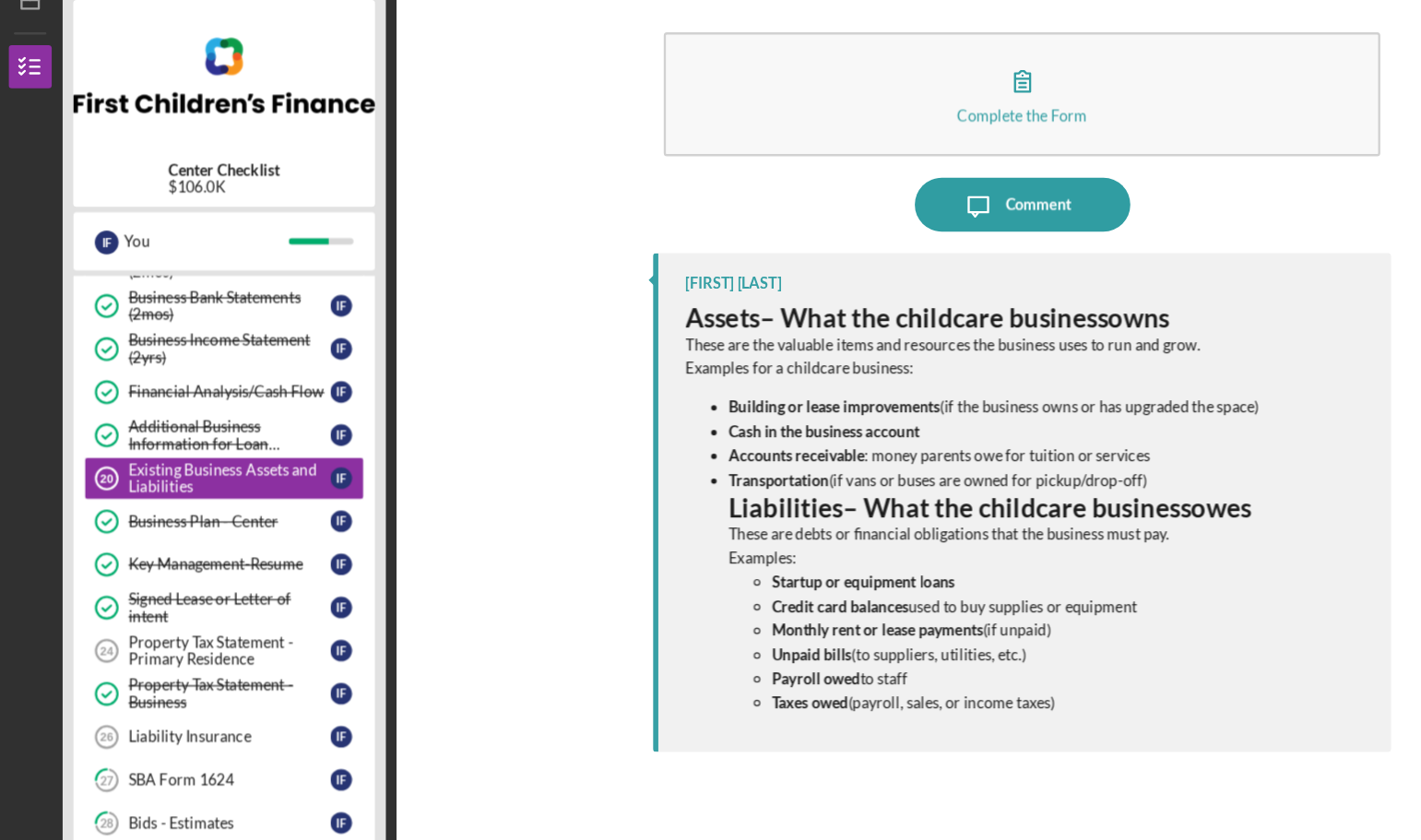 click at bounding box center [194, 129] 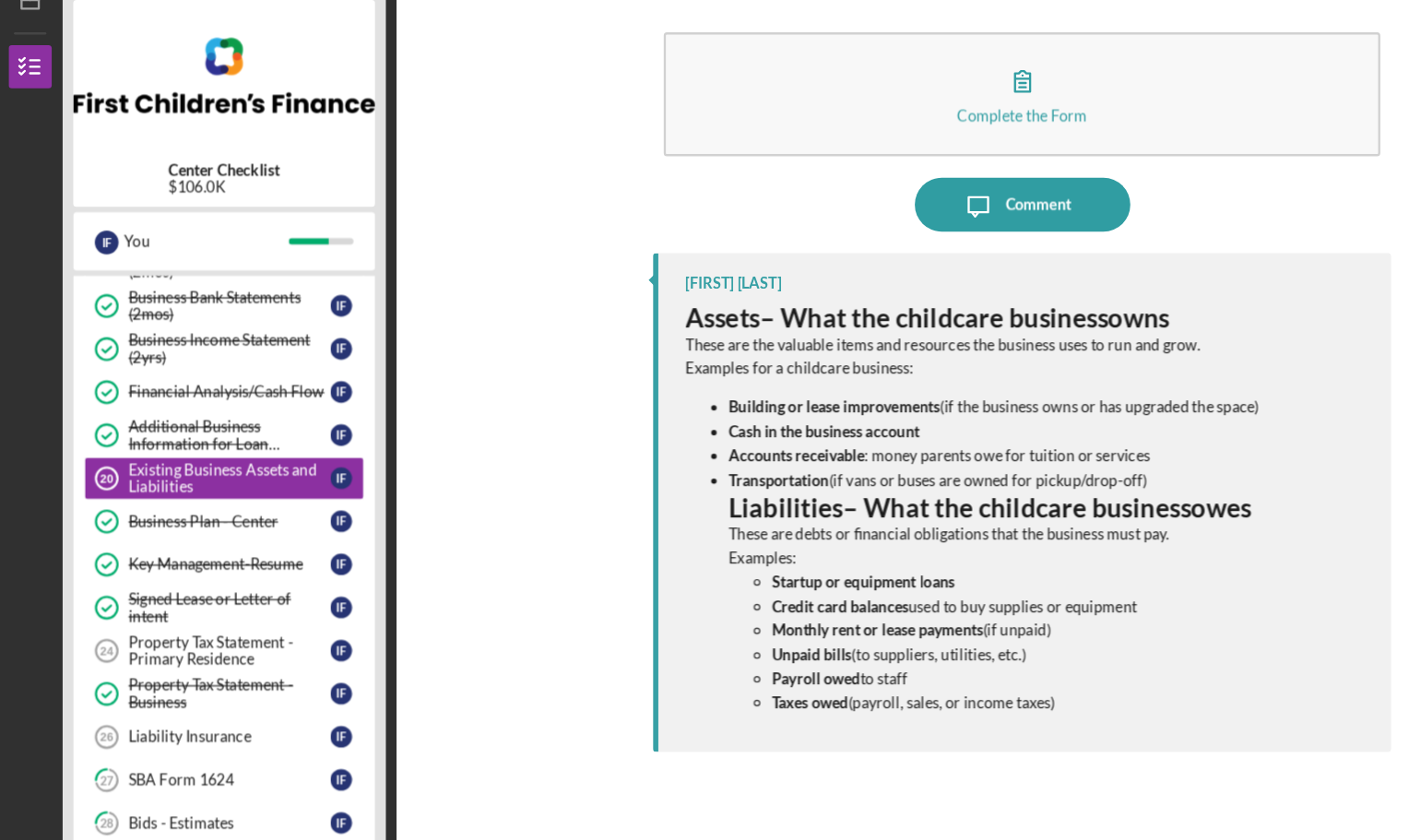 click on "Complete the Form Form Icon/Message Comment [FIRST] [LAST]
Assets  – What the childcare business  owns
These are the valuable items and resources the business uses to run and grow.
Examples for a childcare business:
Building or lease improvements  (if the business owns or has upgraded the space)
Cash in the business account
Accounts receivable : money parents owe for tuition or services
Transportation  (if vans or buses are owned for pickup/drop-off)
Liabilities  – What the childcare business  owes
These are debts or financial obligations that the business must pay.
Examples:
Startup or equipment loans
Credit card balances  used to buy supplies or equipment
Monthly rent or lease payments  (if unpaid)
Unpaid bills  (to suppliers, utilities, etc.)
Payroll owed  to staff
Taxes owed  (payroll, sales, or income taxes)" at bounding box center [876, 443] 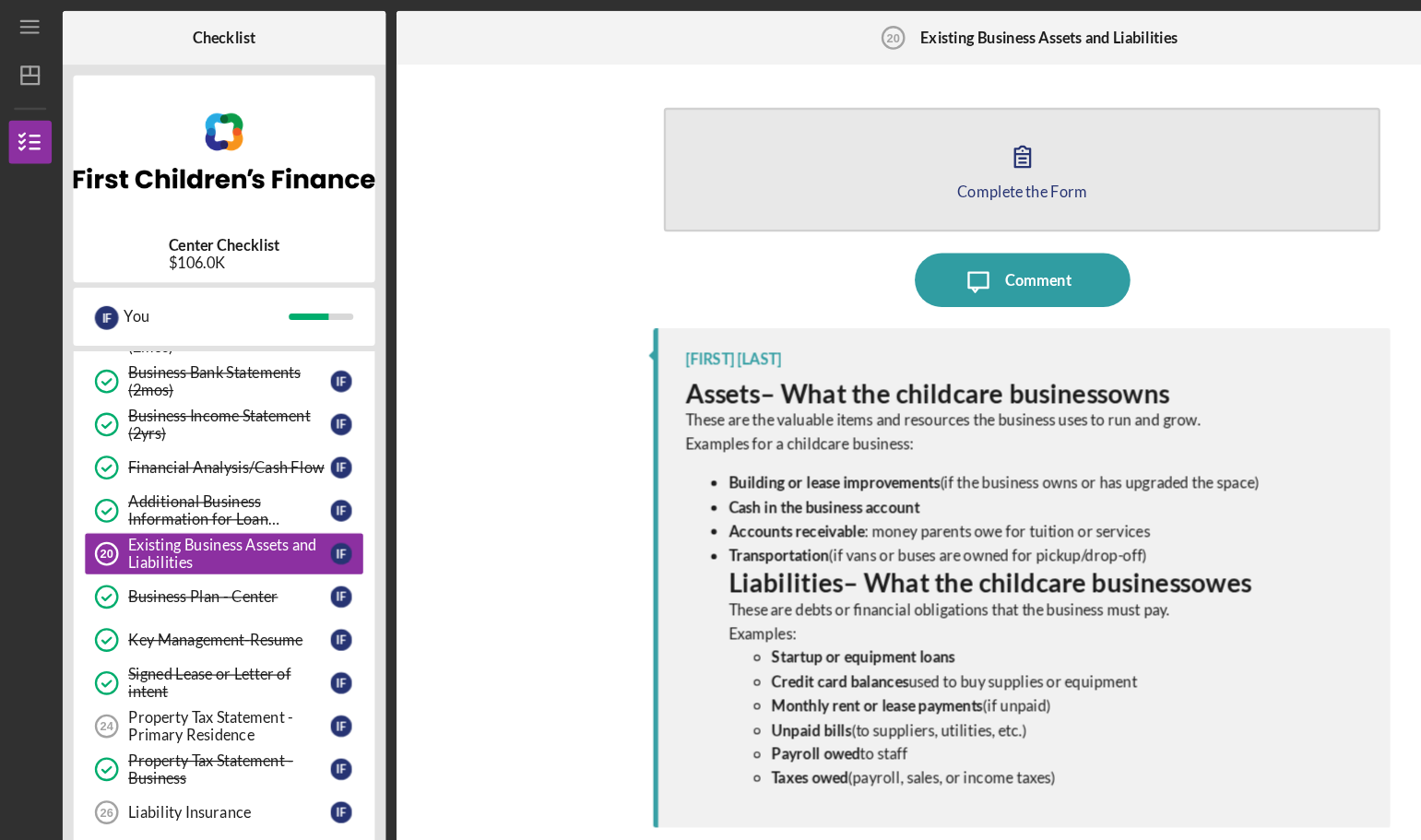 click on "Complete the Form Form" at bounding box center (876, 145) 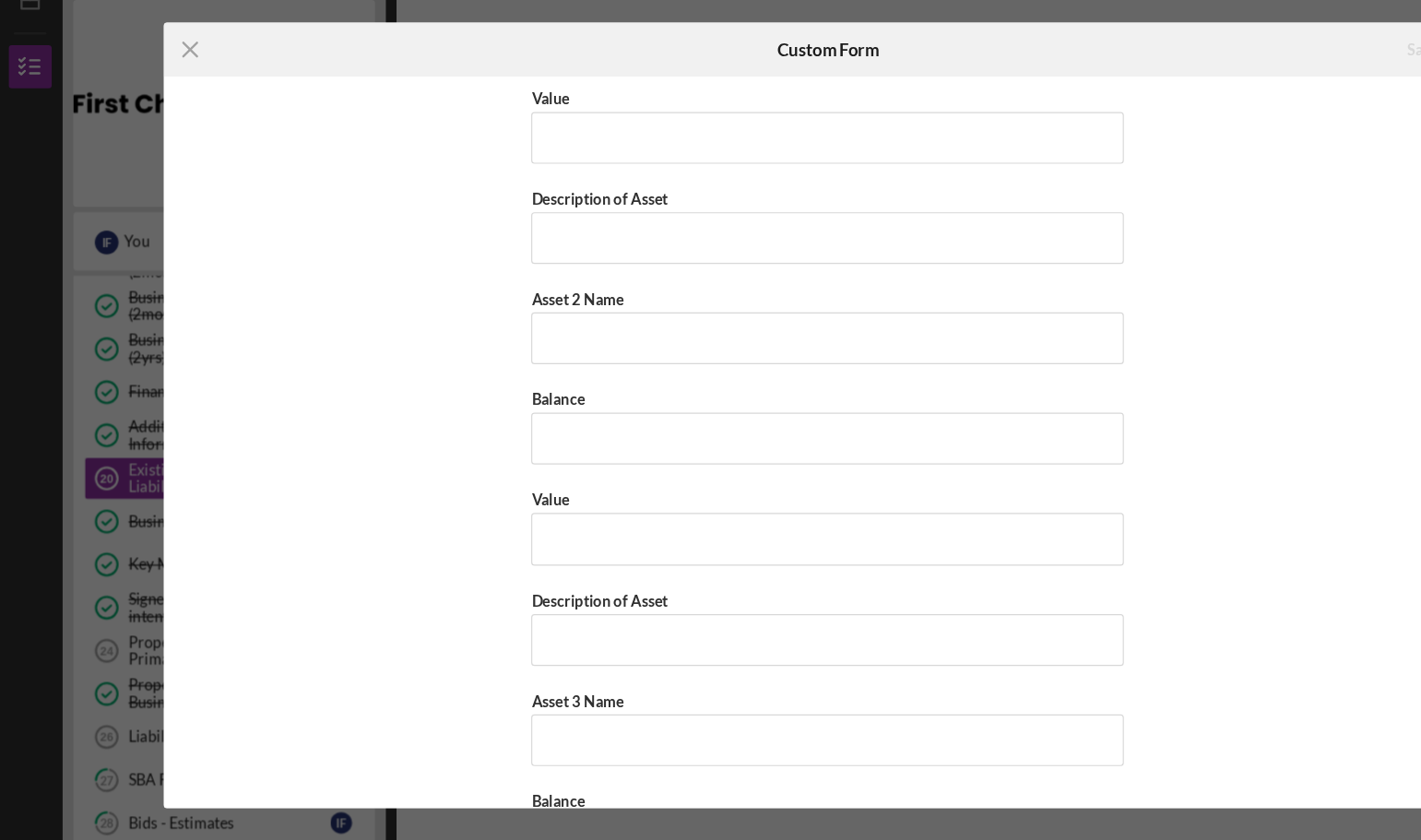 scroll, scrollTop: 2240, scrollLeft: 0, axis: vertical 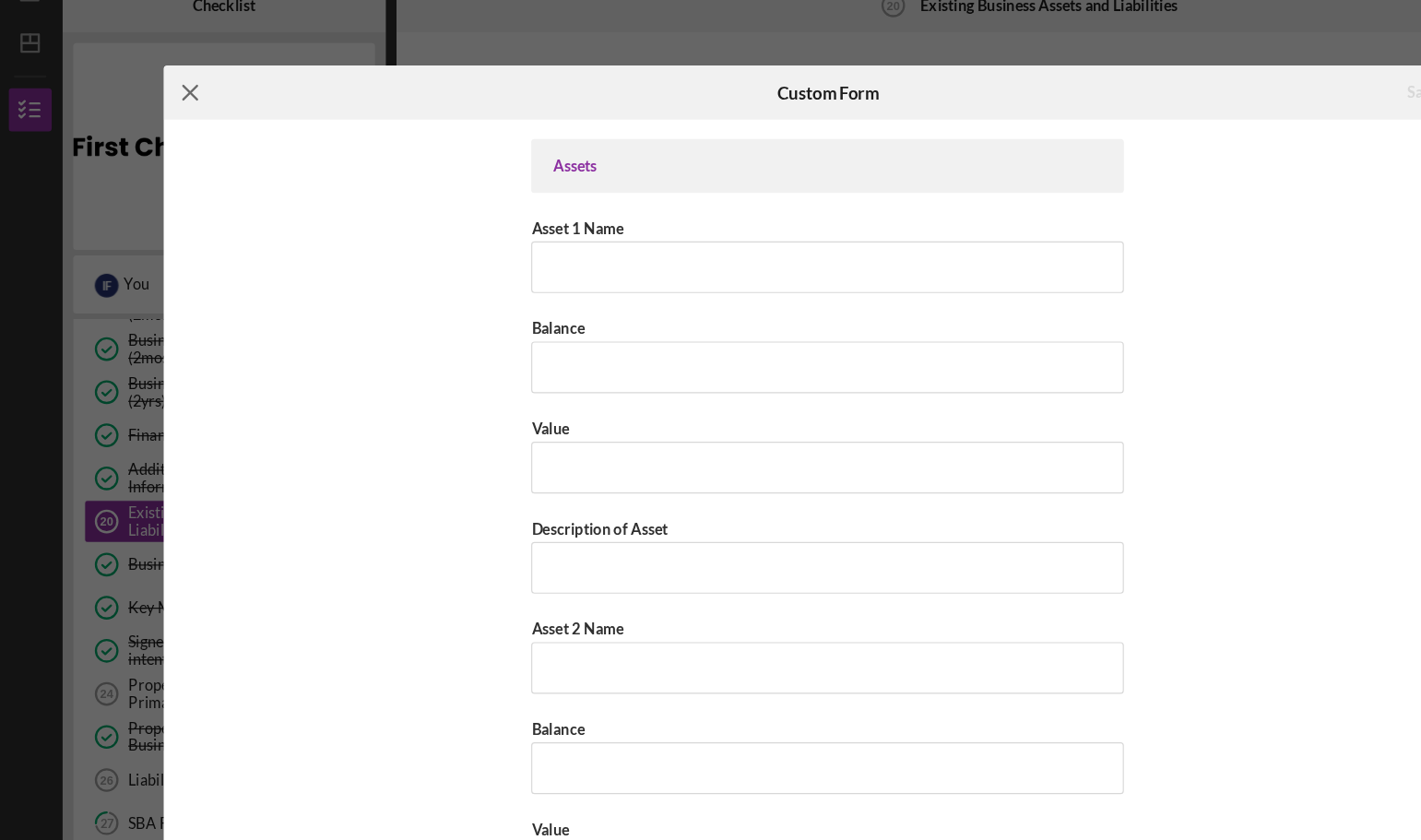 click on "Icon/Menu Close" 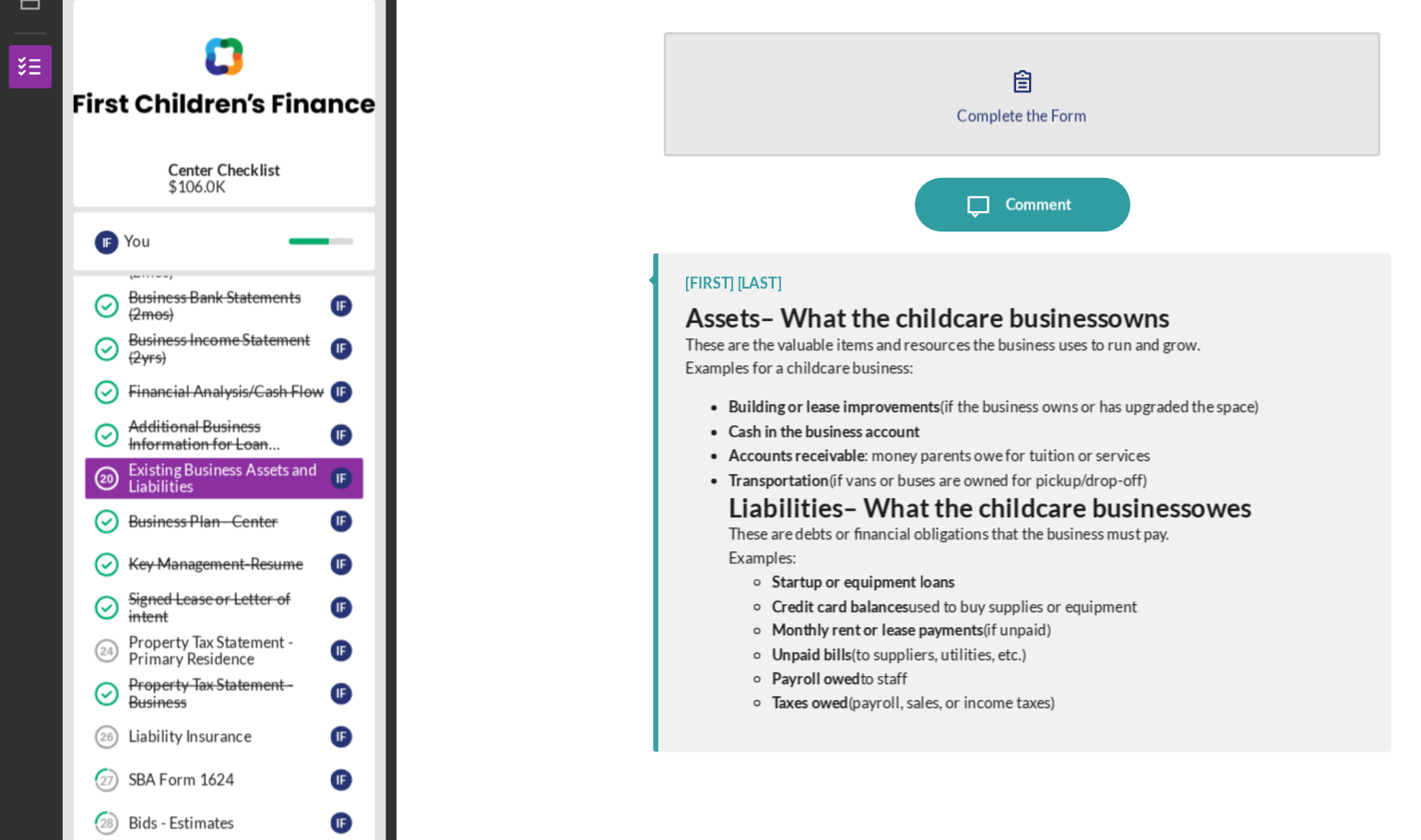 click on "Complete the Form Form" at bounding box center (876, 145) 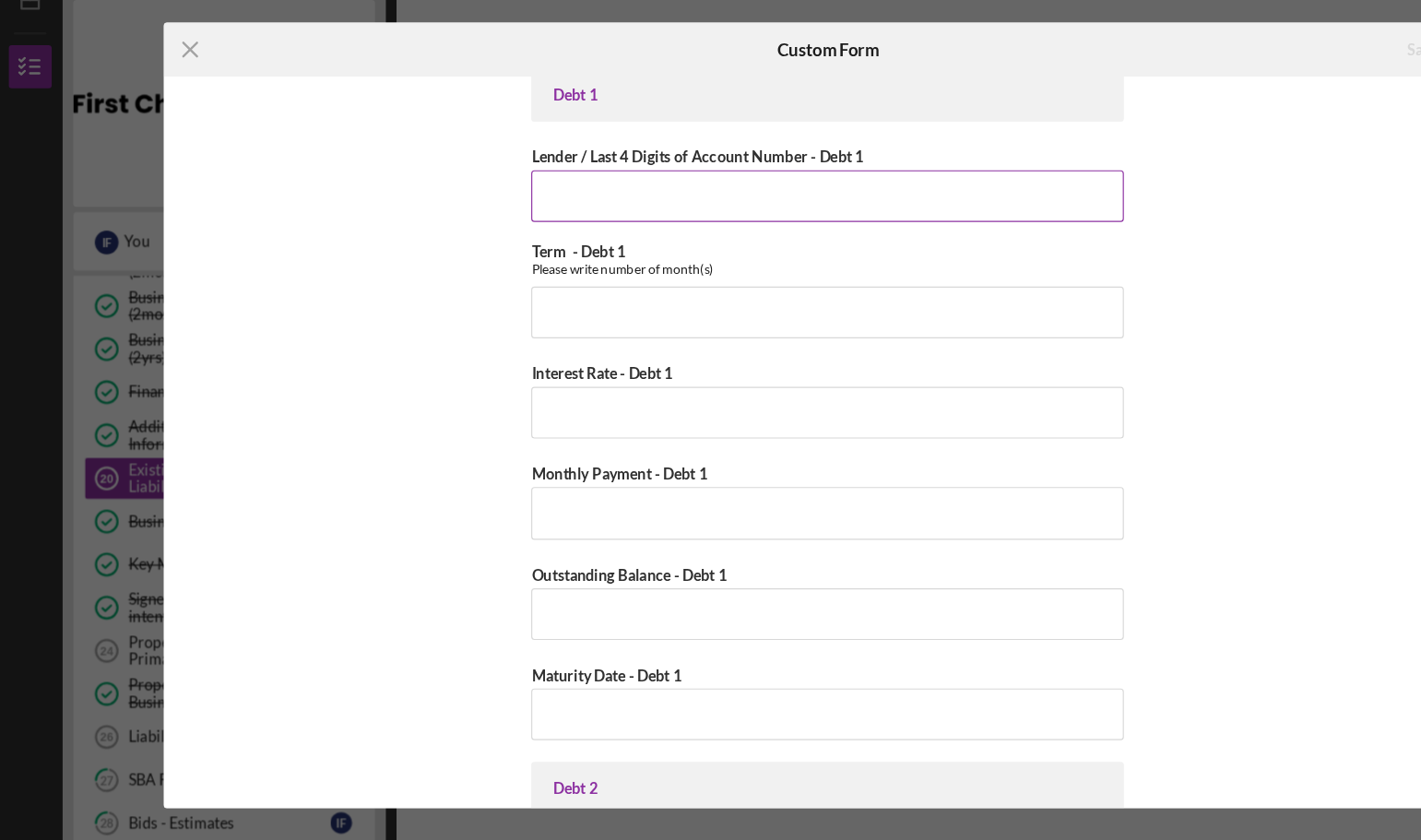 scroll, scrollTop: 0, scrollLeft: 0, axis: both 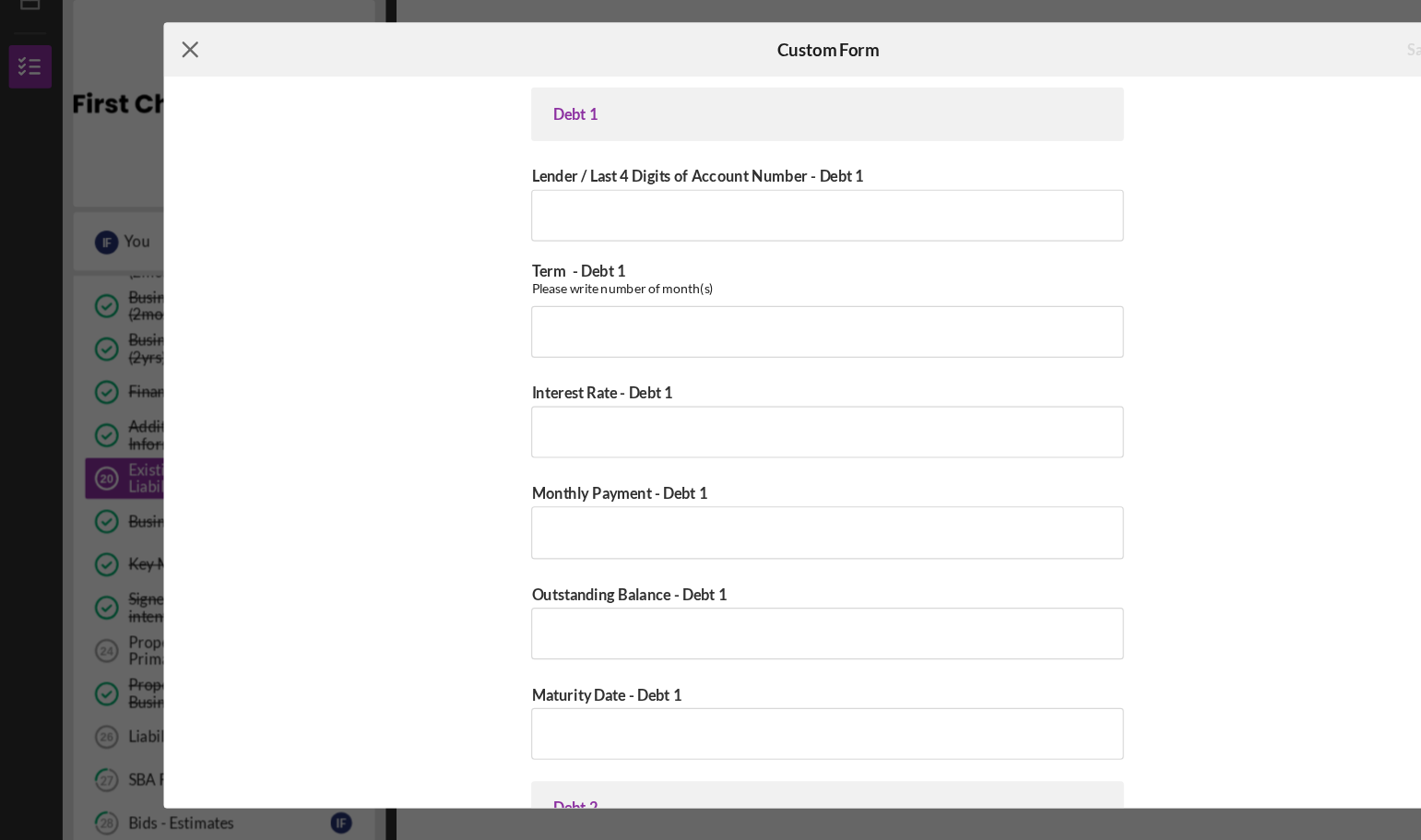 click on "Icon/Menu Close" 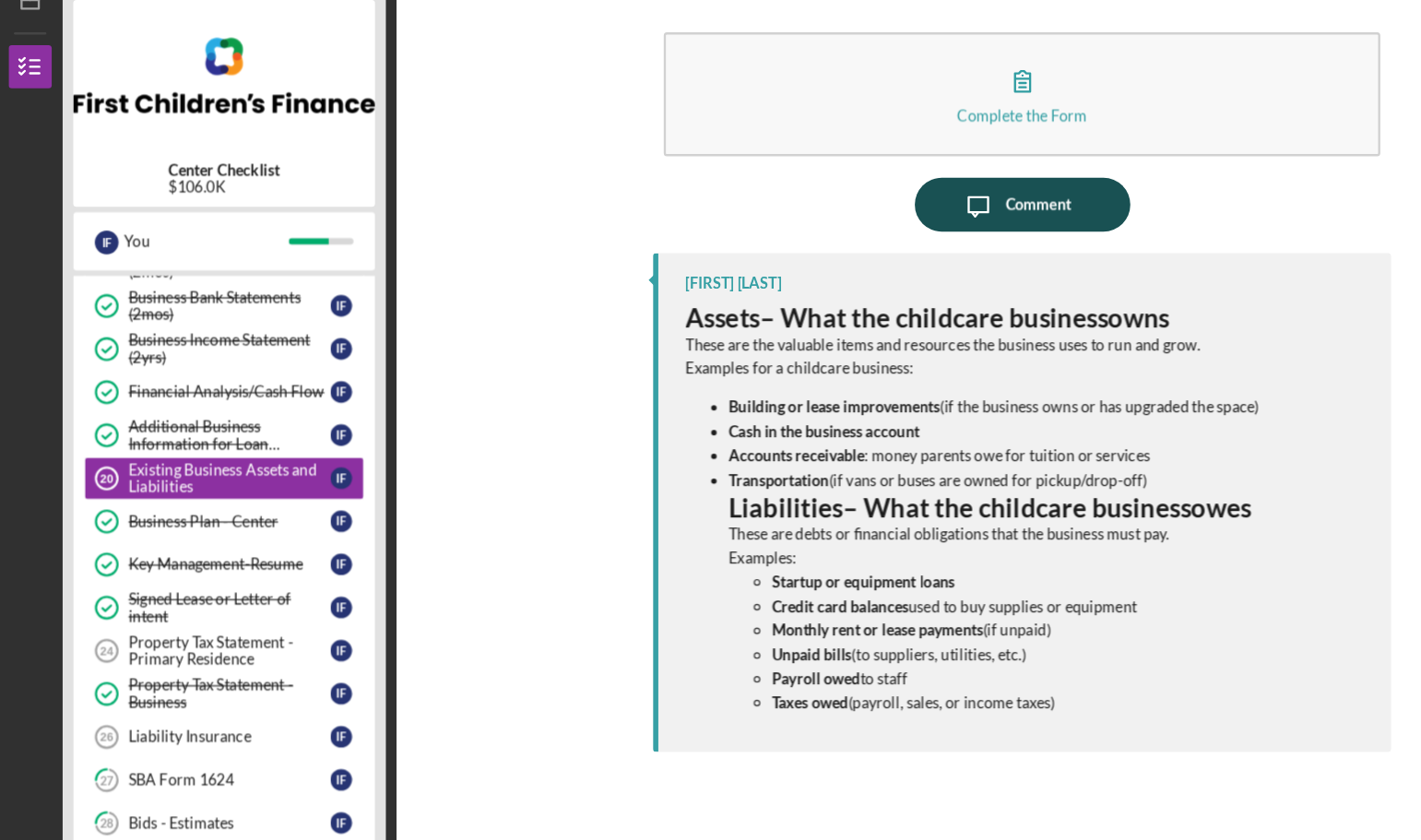 click on "Icon/Message" 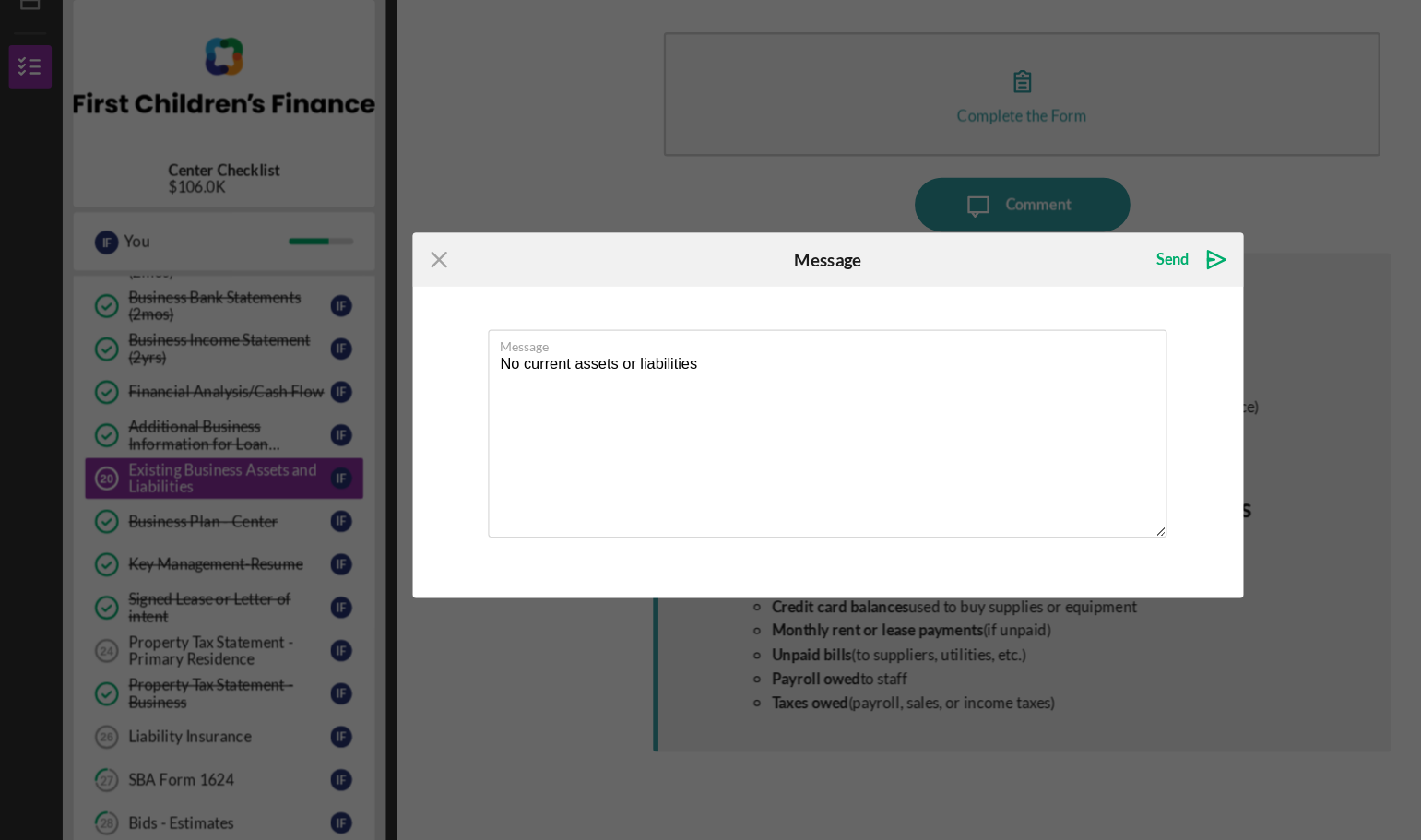 type on "No current assets or liabilities" 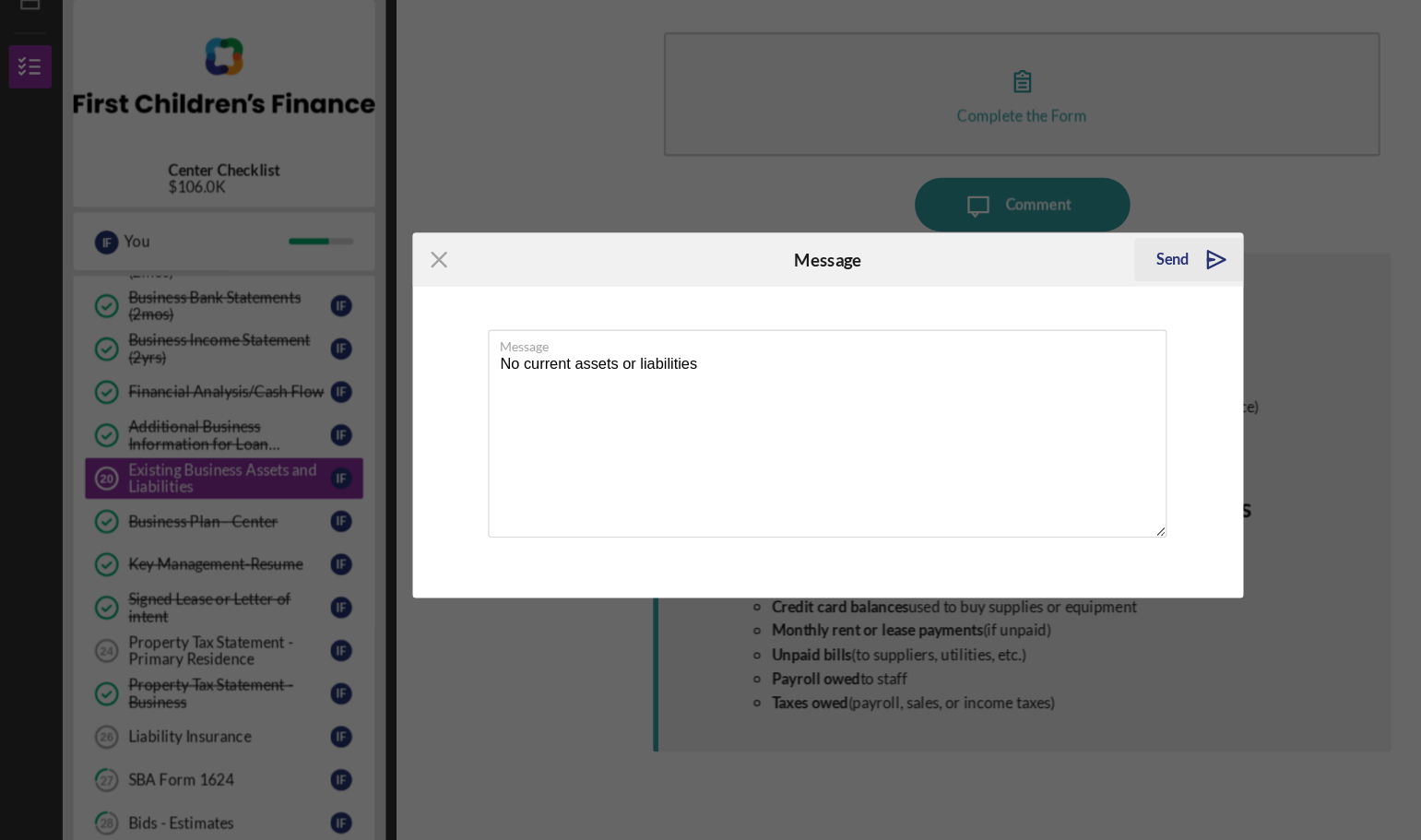 click on "Send" at bounding box center [1005, 287] 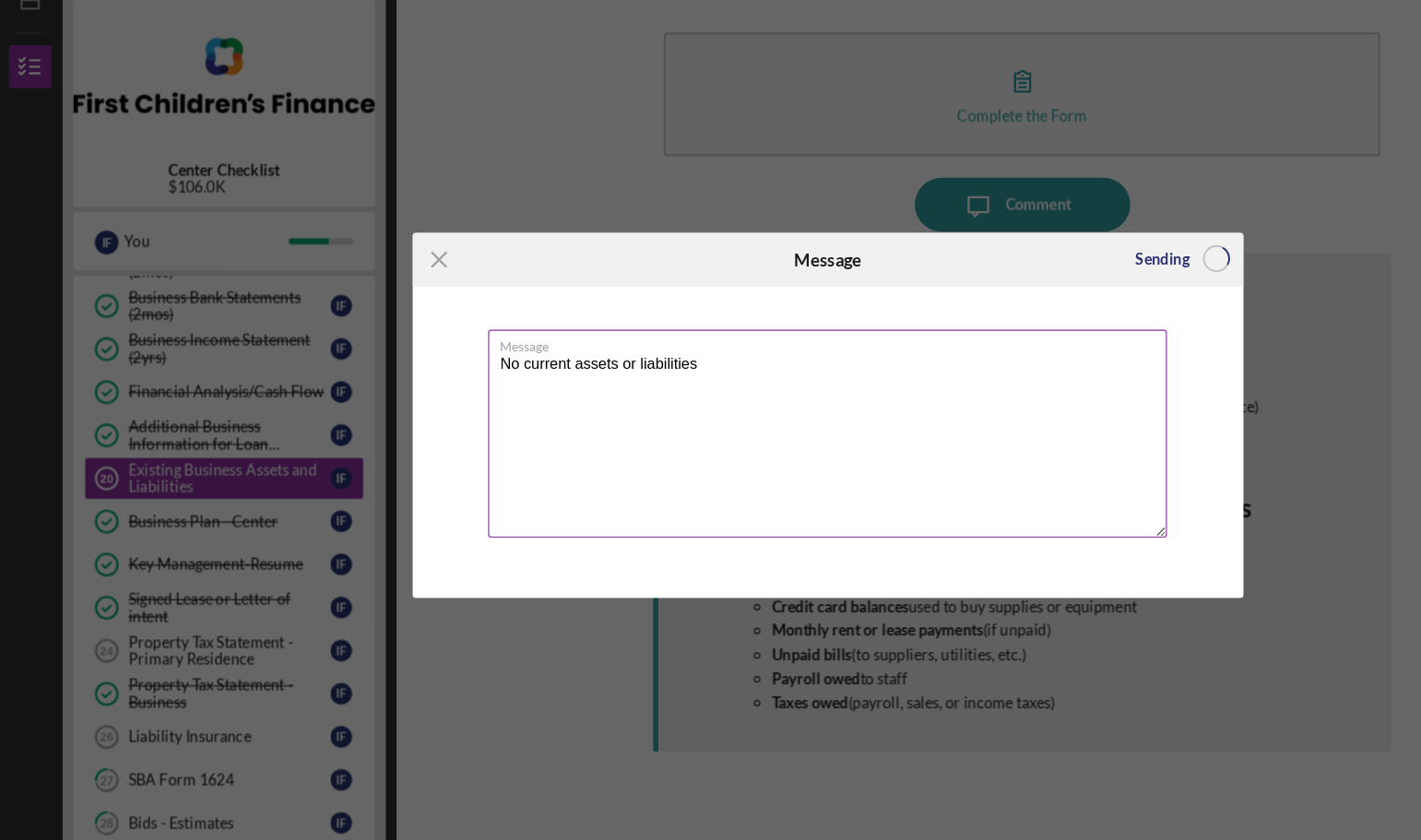 type 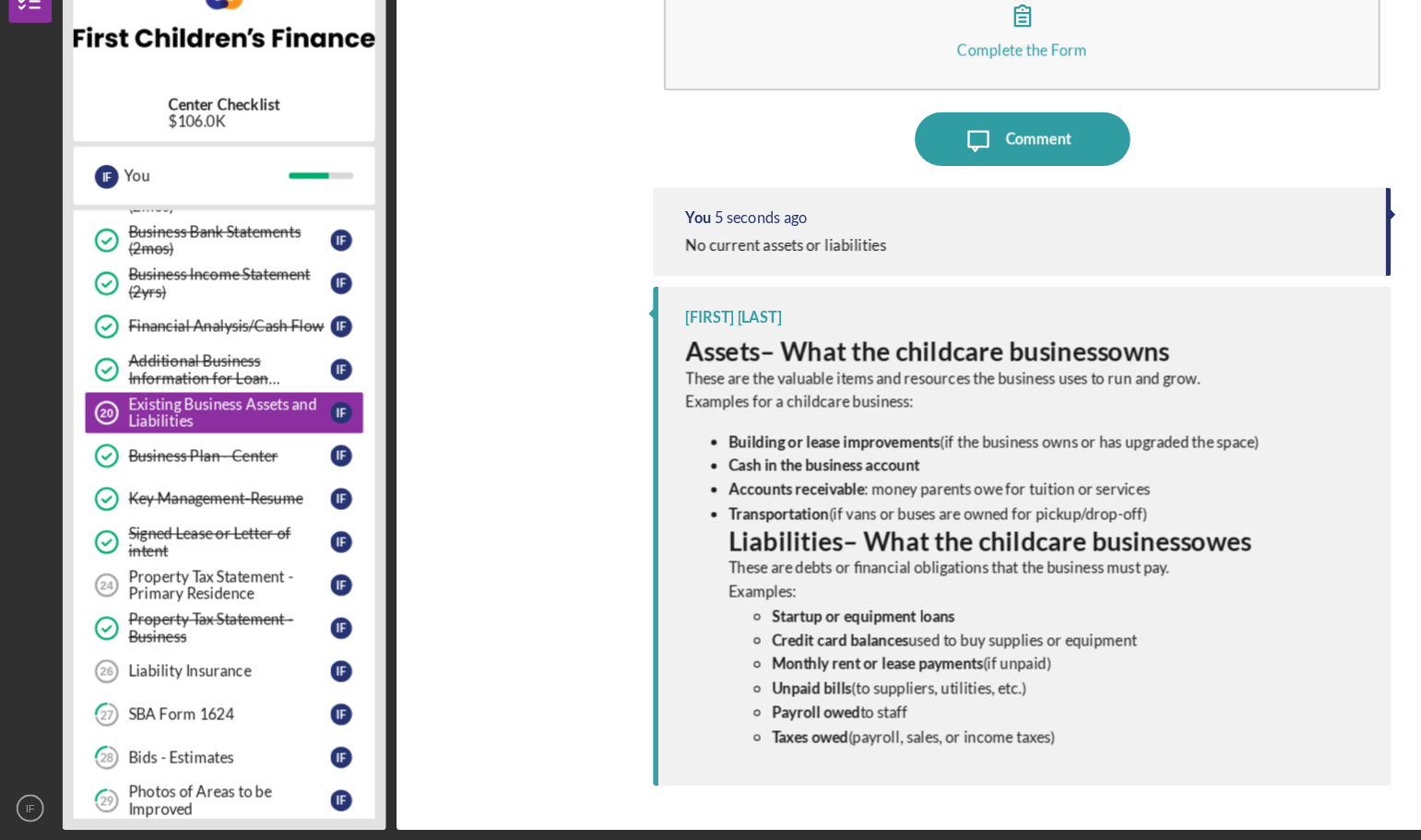 scroll, scrollTop: 0, scrollLeft: 0, axis: both 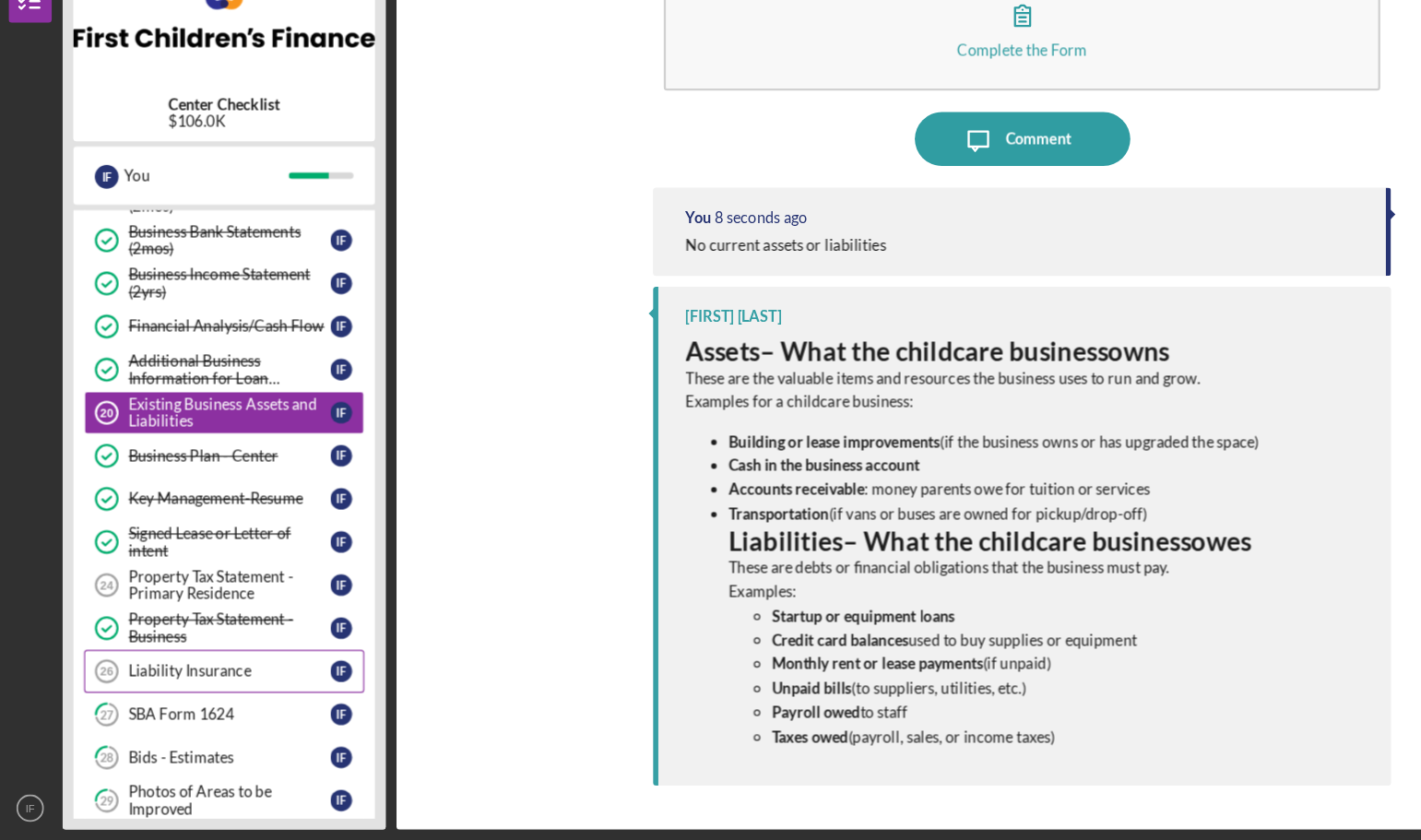 click on "Liability Insurance  26 Liability Insurance  I F" at bounding box center (194, 695) 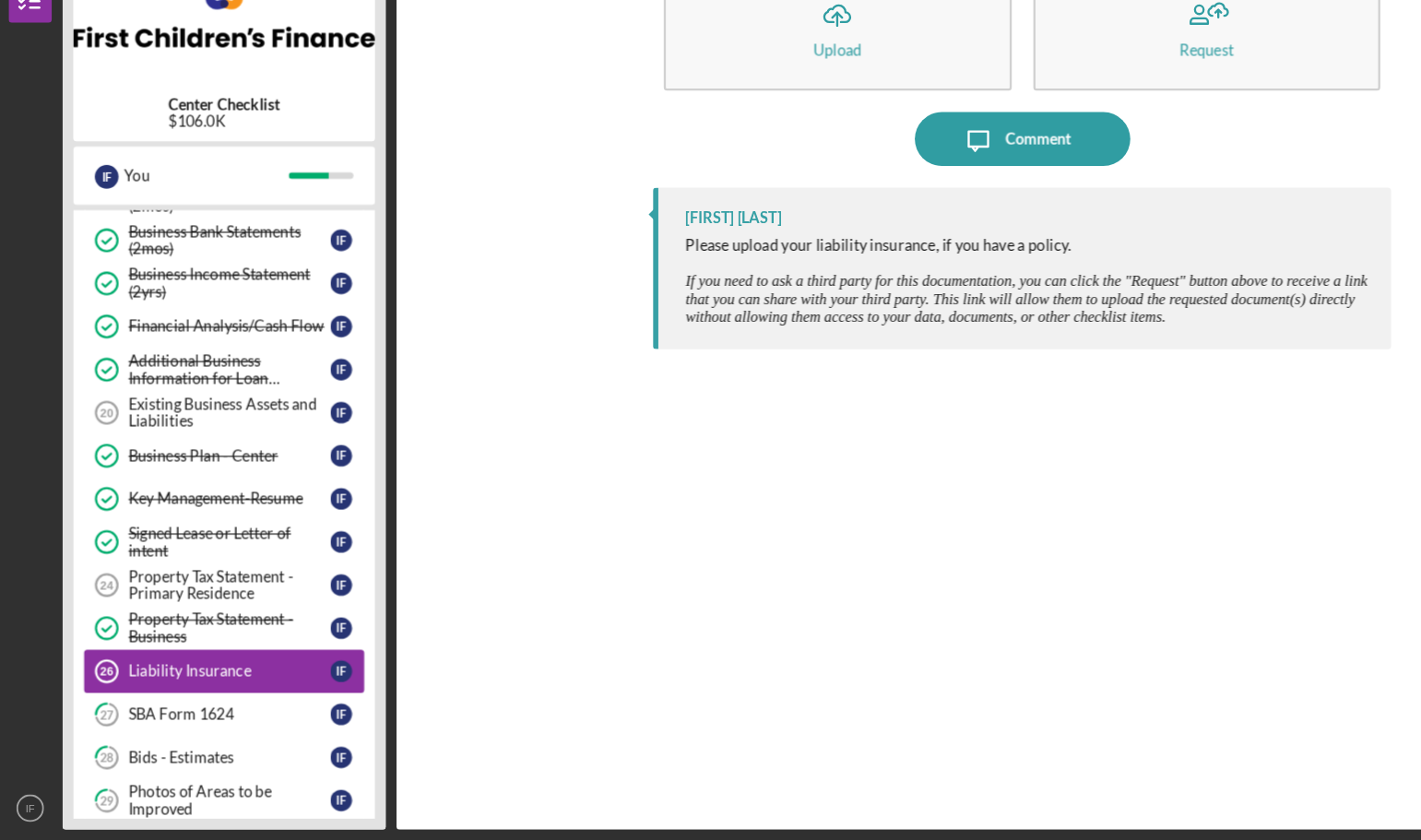 scroll, scrollTop: 0, scrollLeft: 0, axis: both 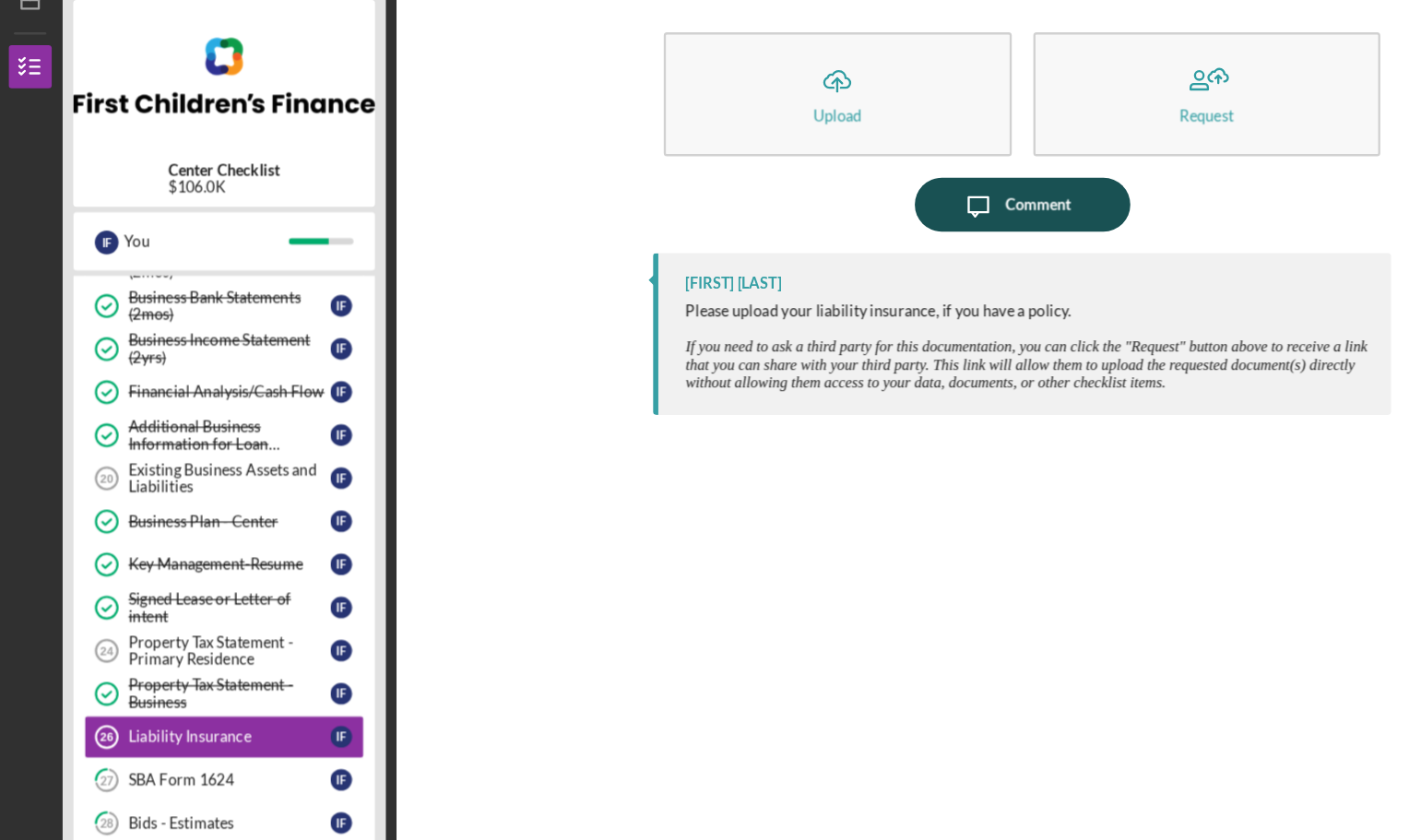 click on "Icon/Message" 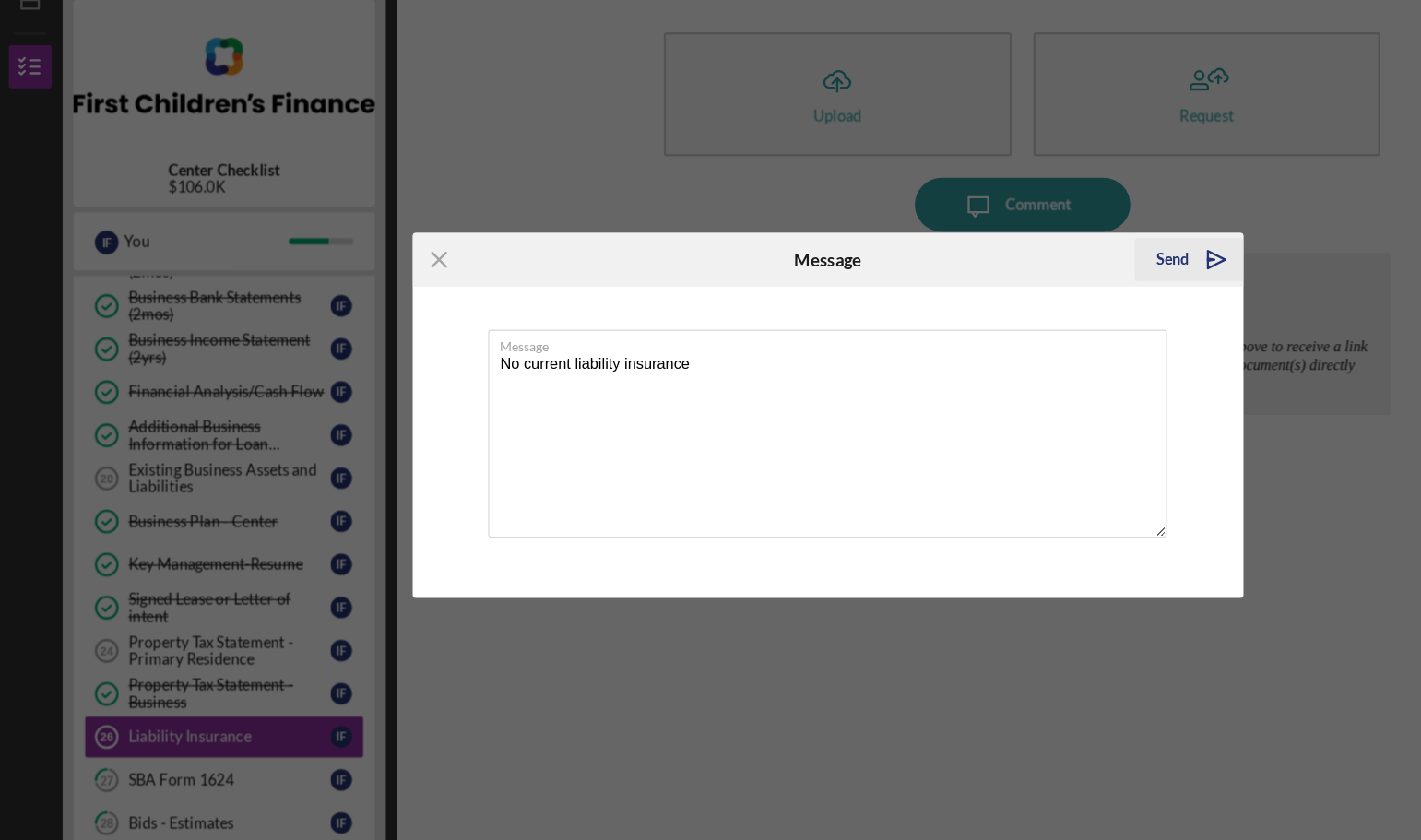 type on "No current liability insurance" 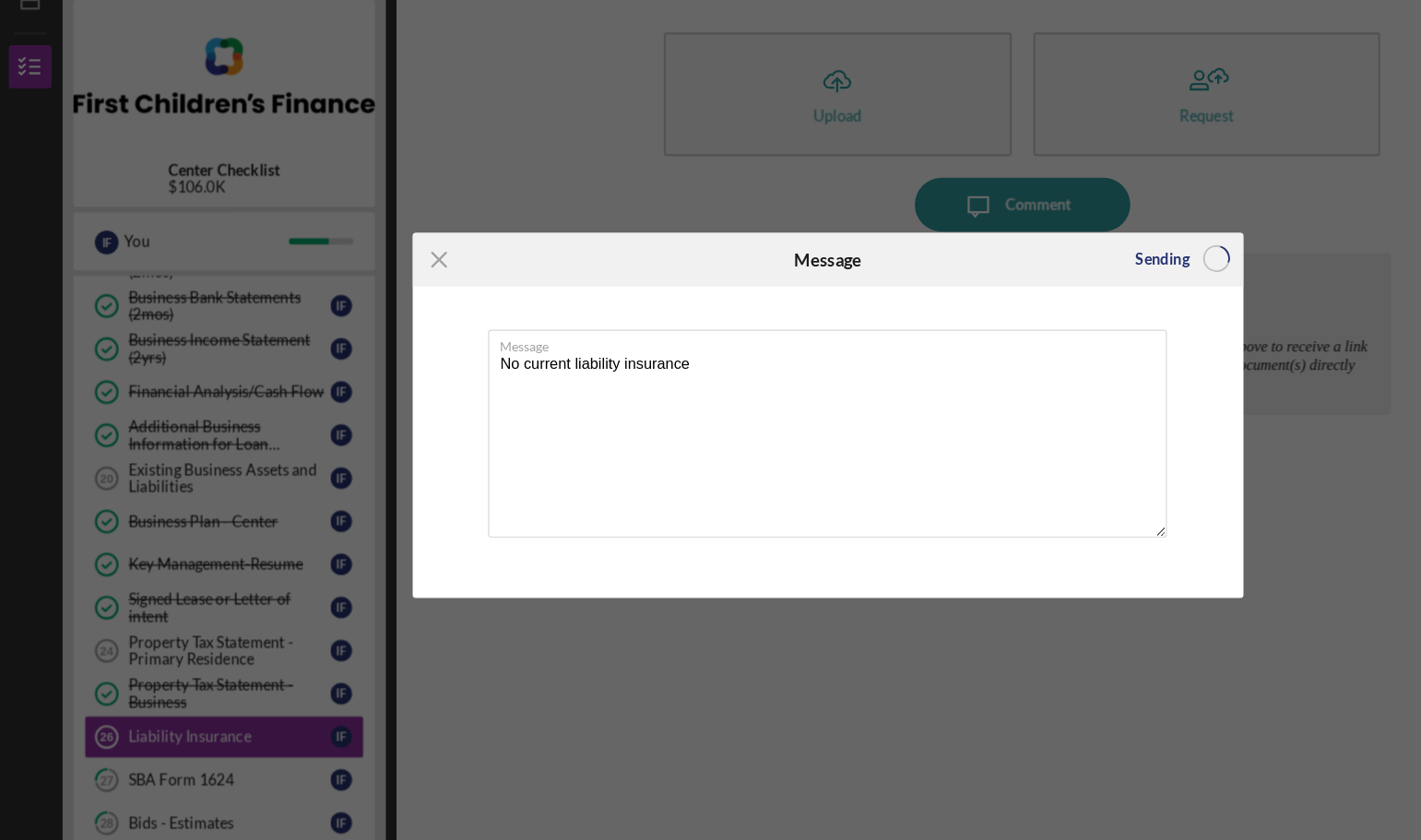 type 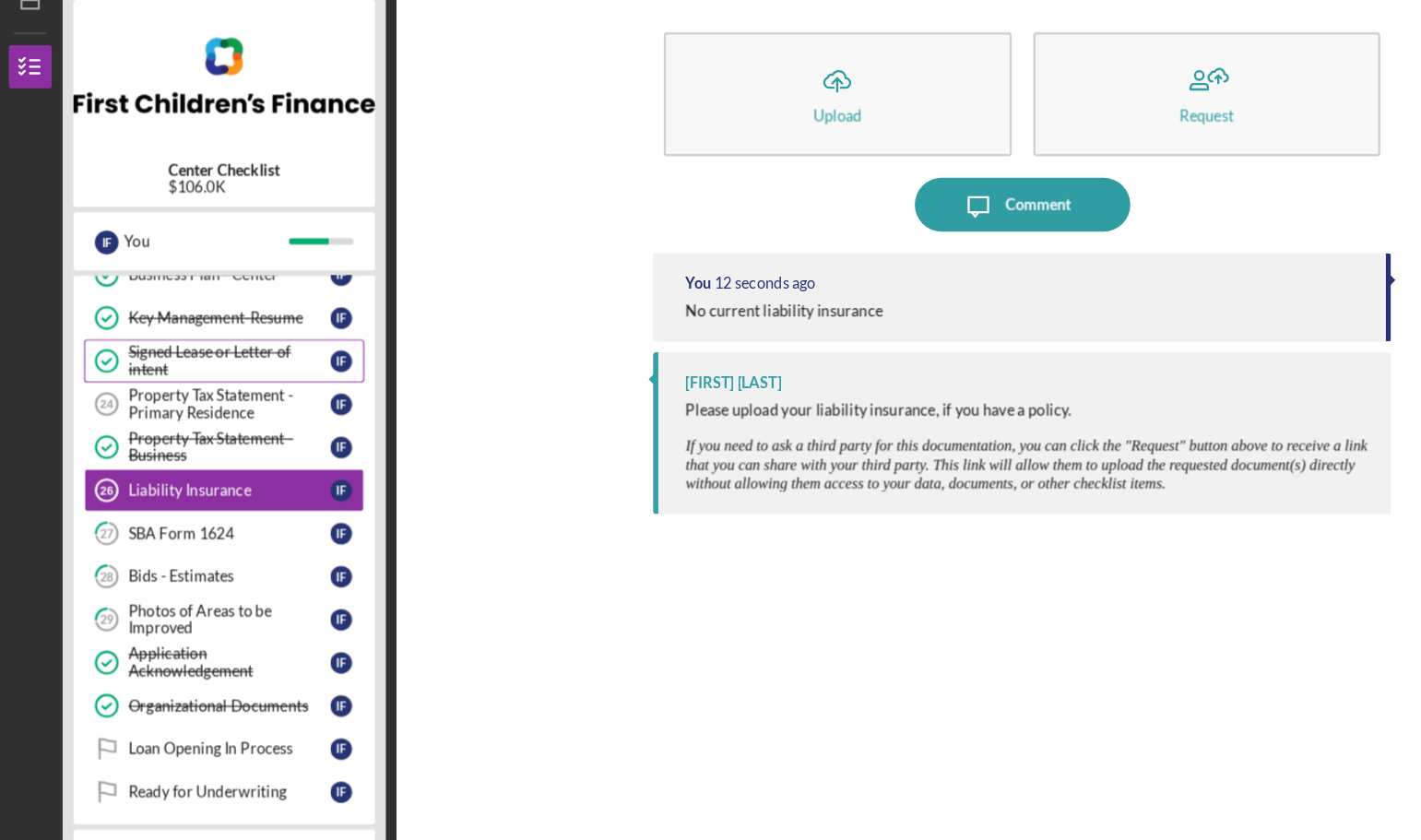 scroll, scrollTop: 880, scrollLeft: 0, axis: vertical 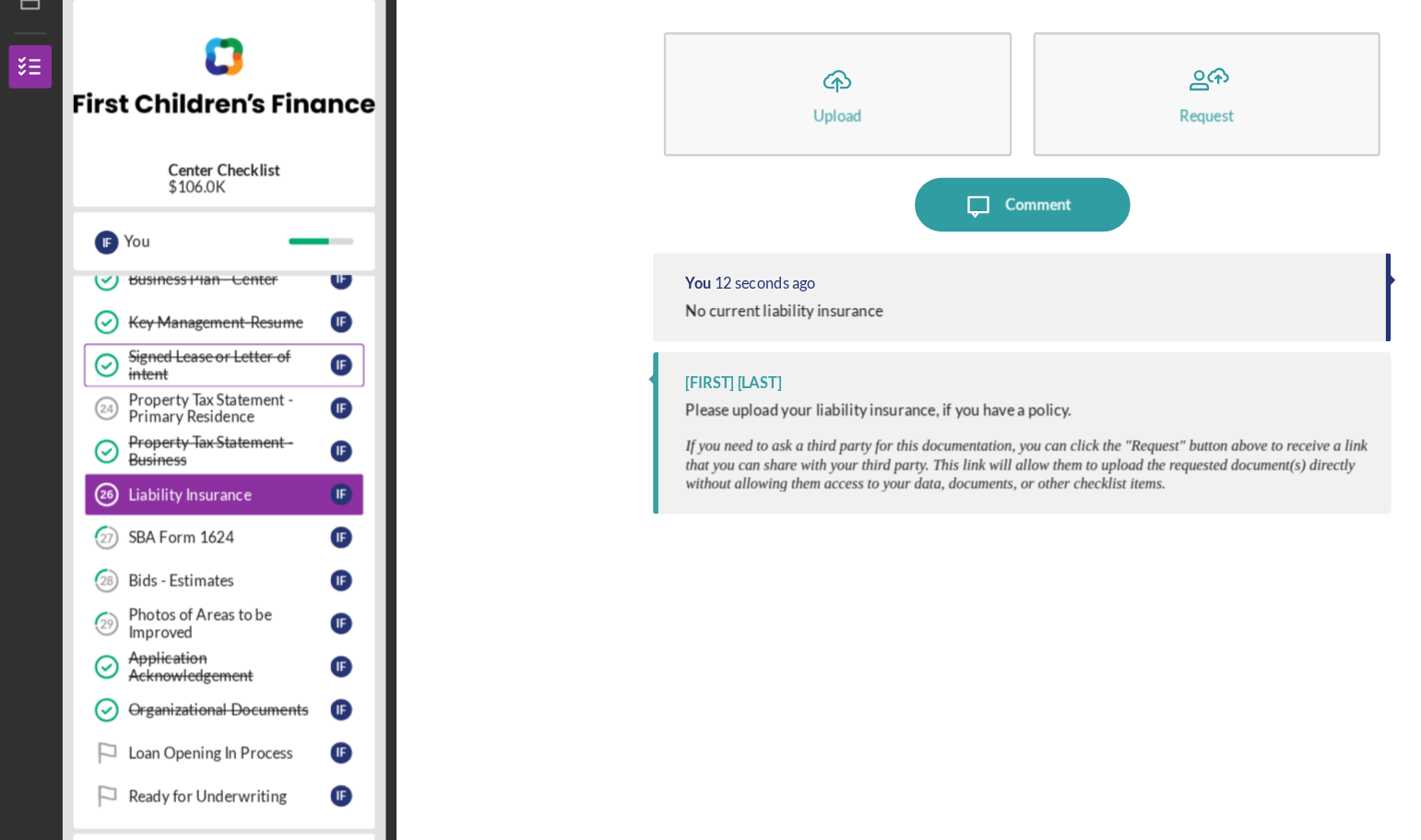 click on "Photos of Areas to be Improved" at bounding box center (198, 598) 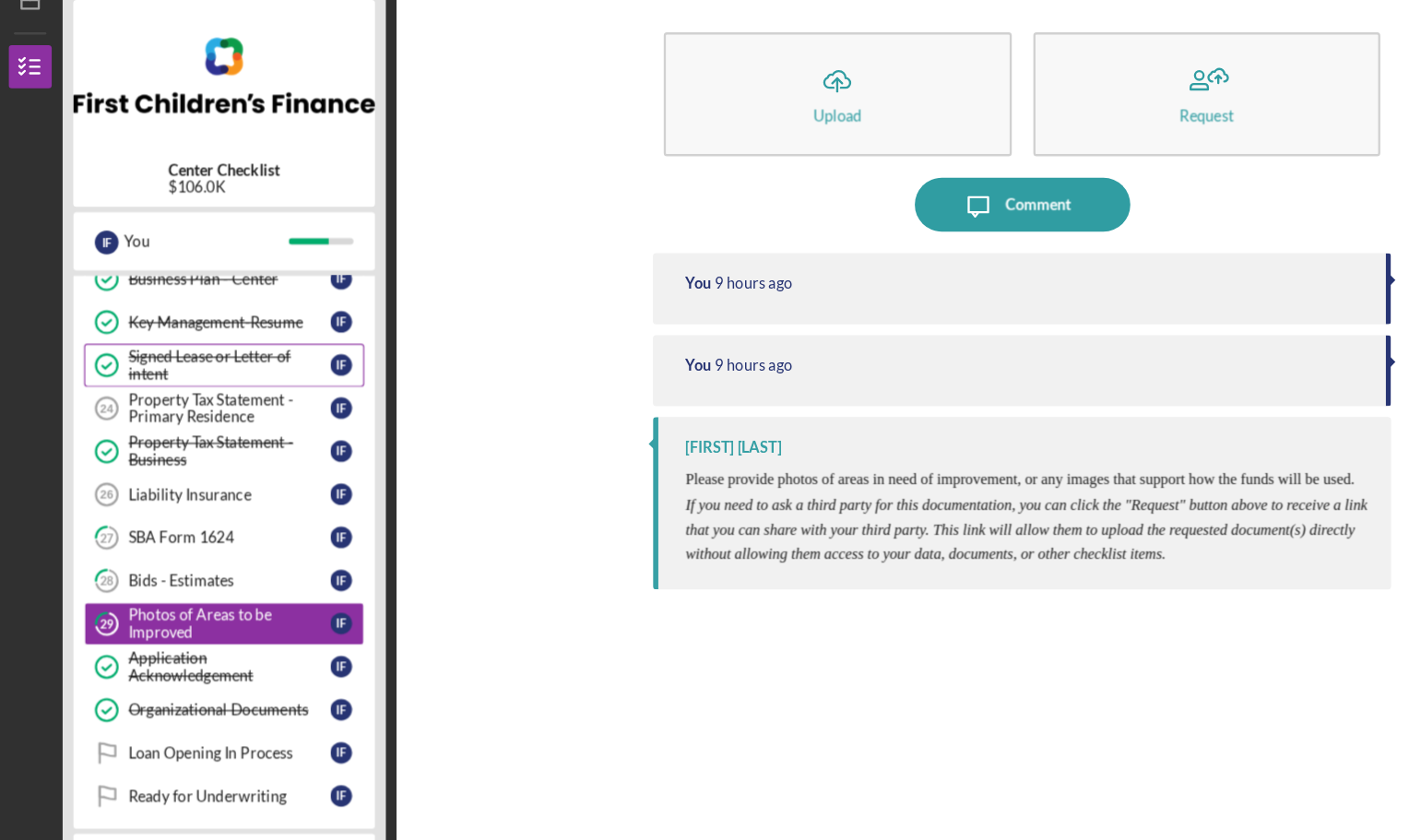 click on "Photos of Areas to be Improved" at bounding box center (198, 598) 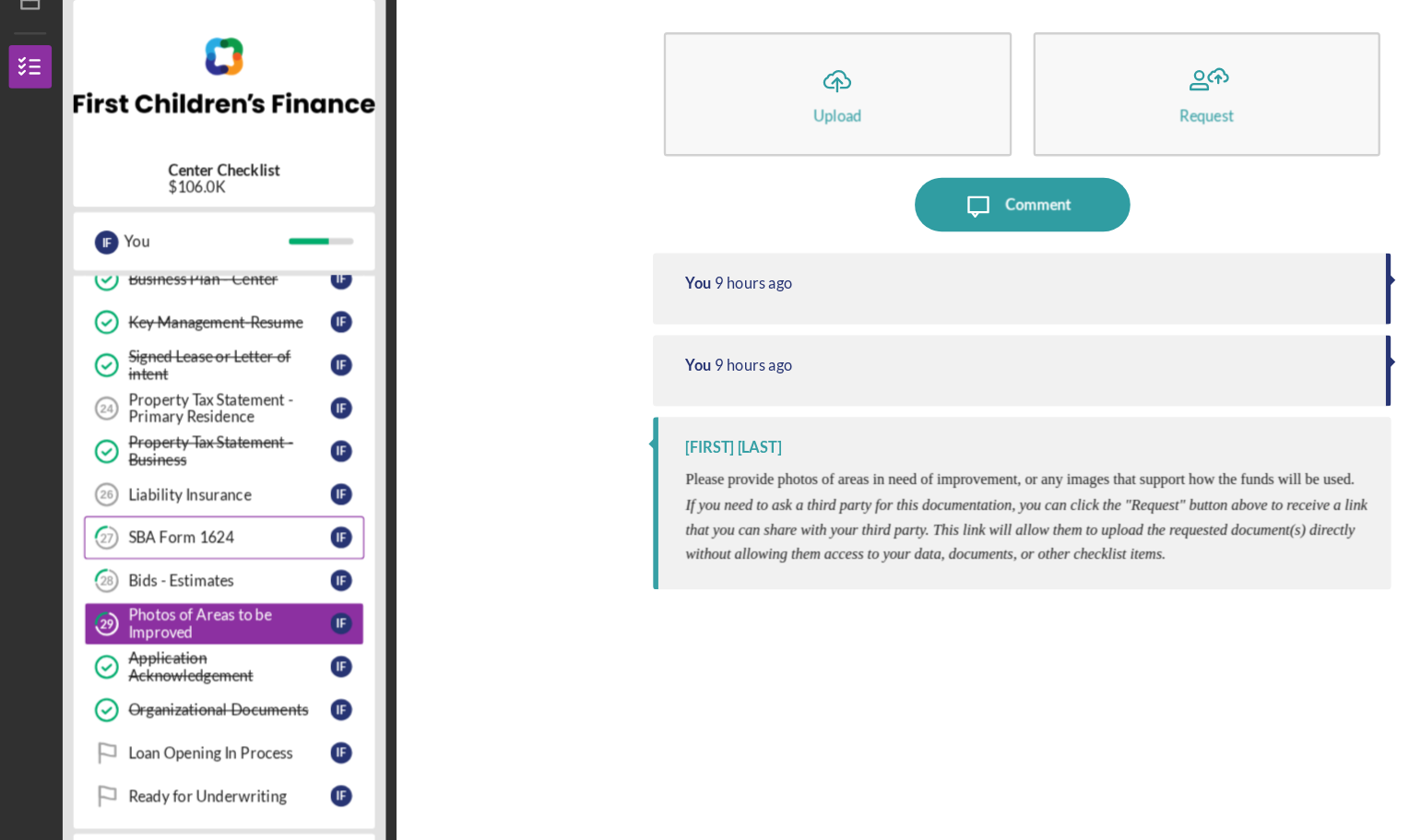 click on "SBA Form 1624" at bounding box center [198, 525] 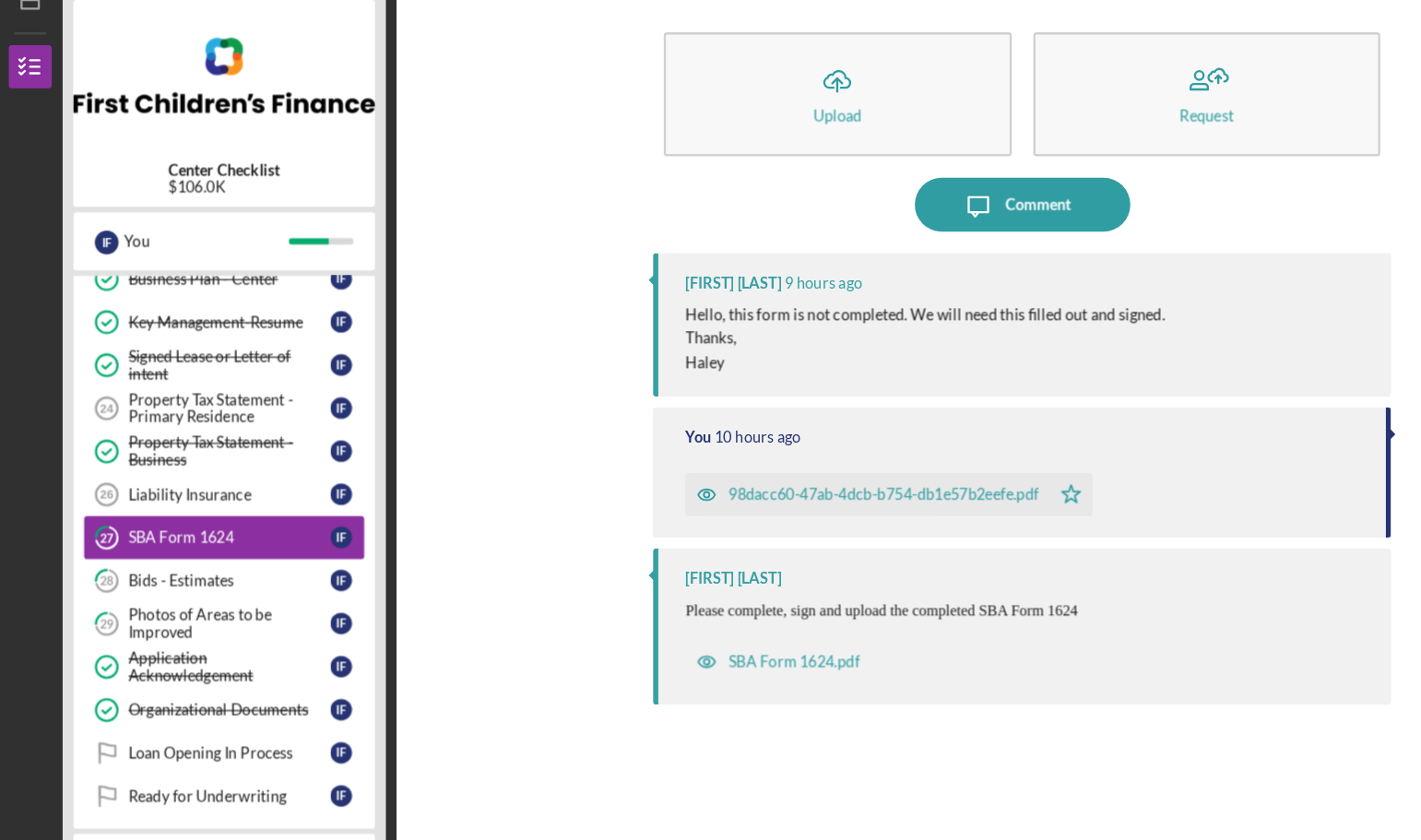 click on "SBA Form 1624" at bounding box center (198, 525) 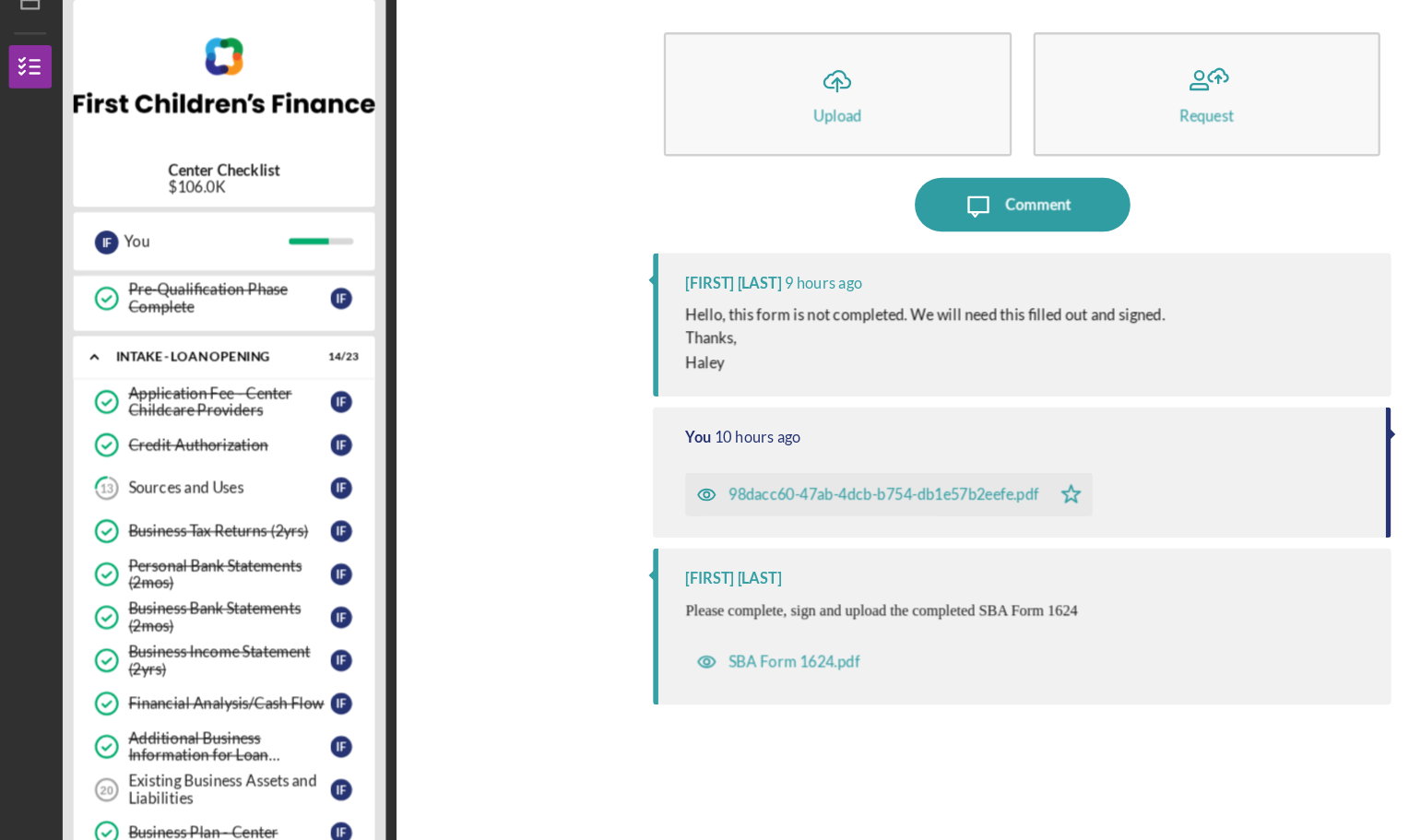 scroll, scrollTop: 396, scrollLeft: 0, axis: vertical 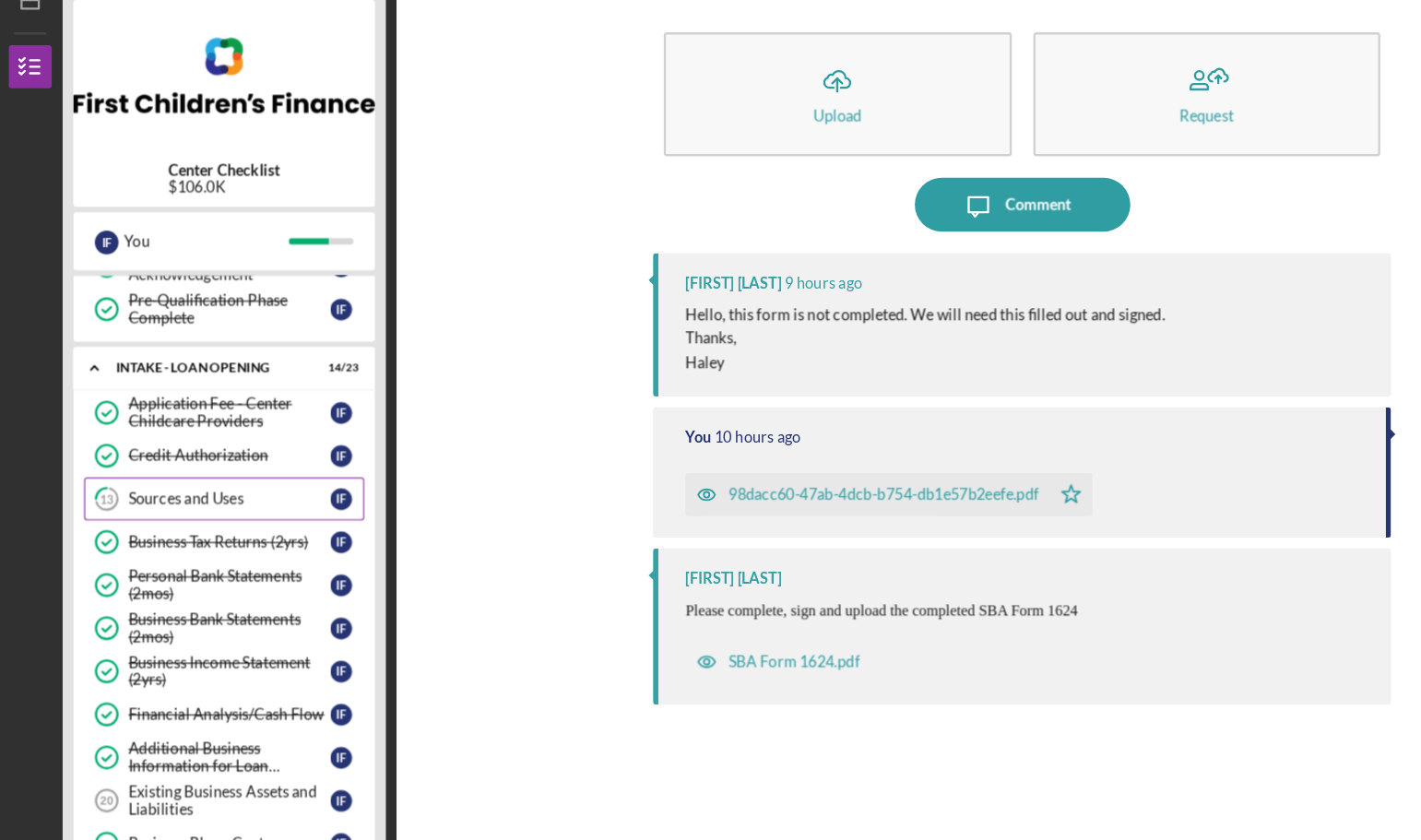 click on "Sources and Uses" at bounding box center (198, 491) 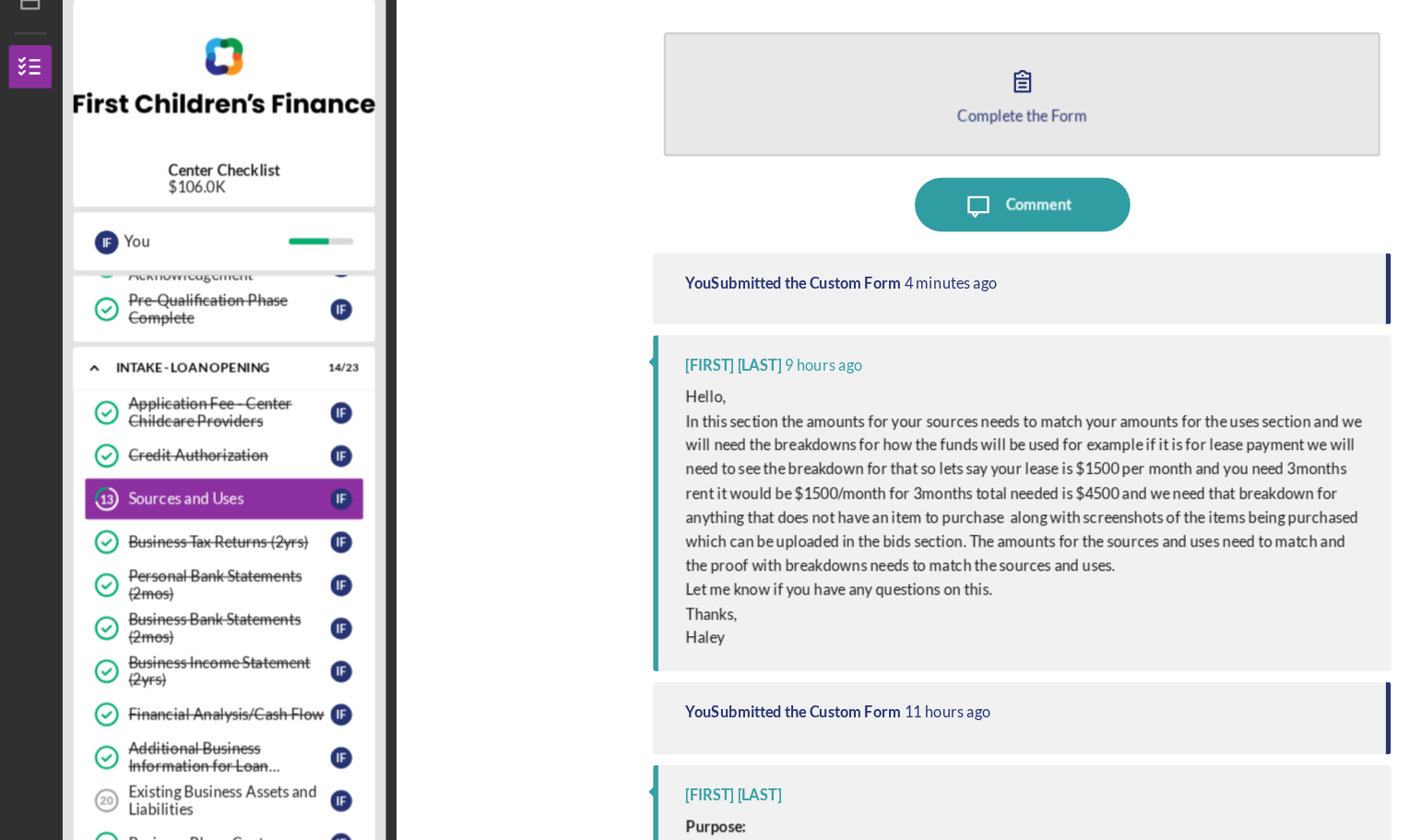 click on "Complete the Form" at bounding box center (876, 163) 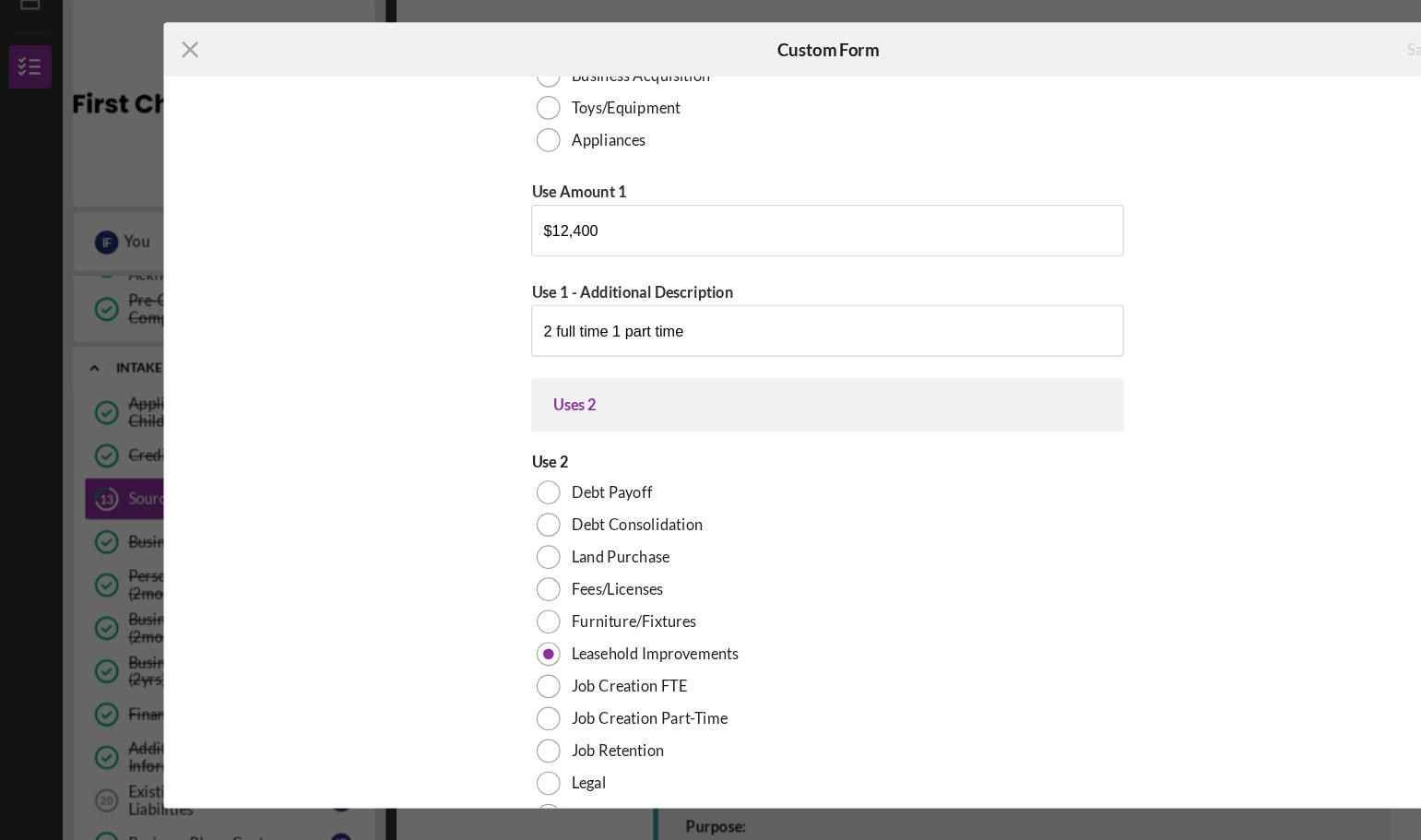 scroll, scrollTop: 2641, scrollLeft: 0, axis: vertical 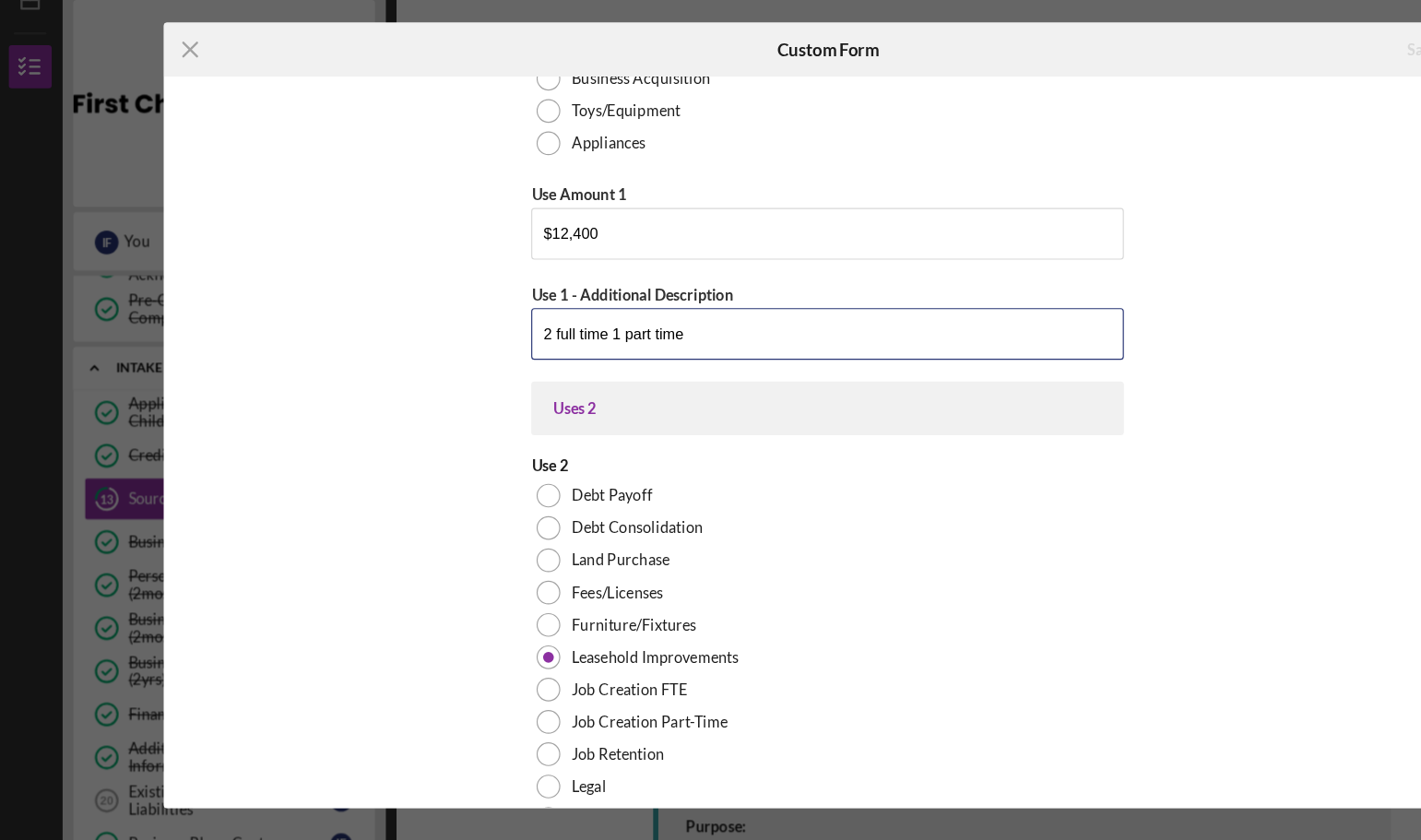 click on "2 full time 1 part time" at bounding box center (710, 350) 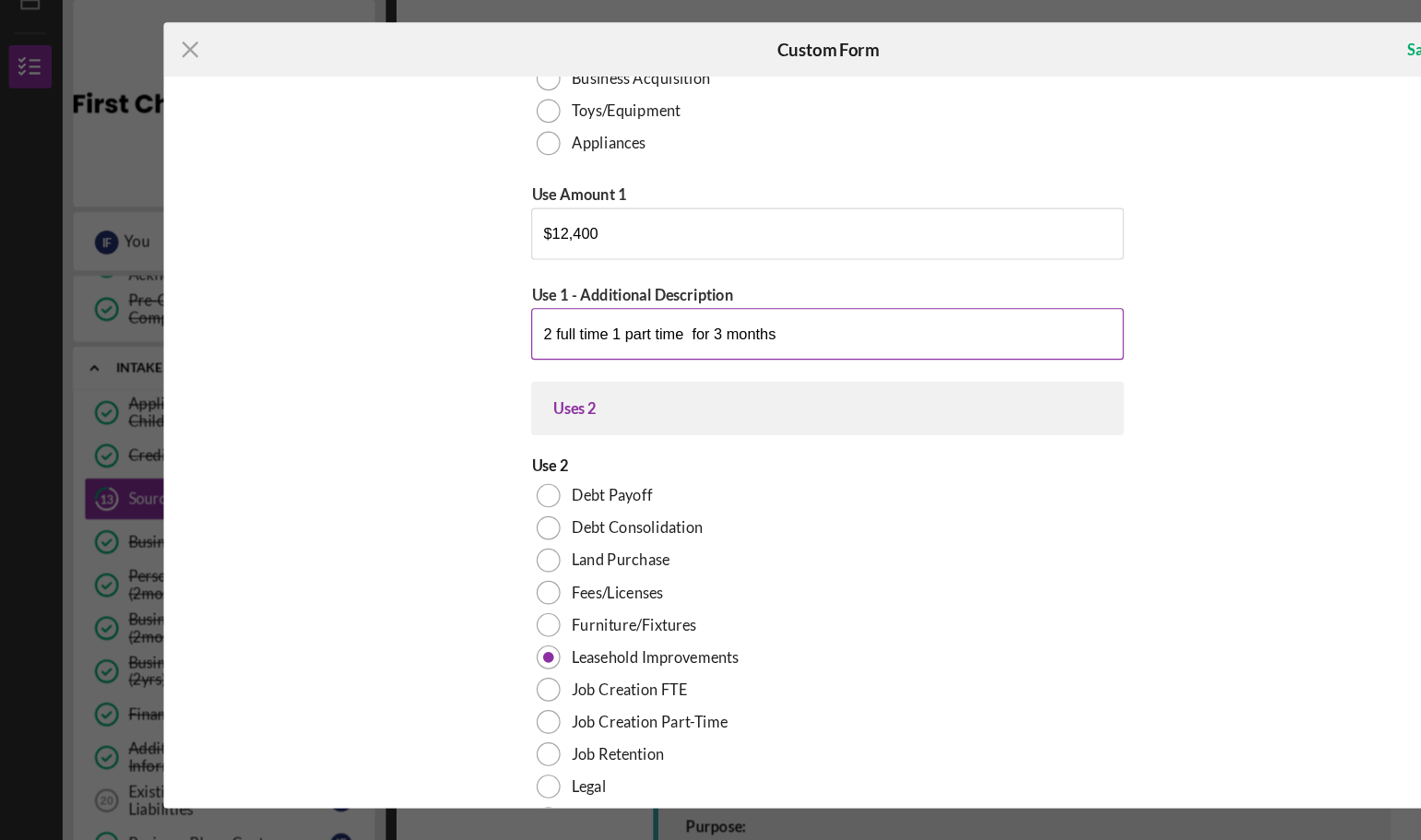 click on "2 full time 1 part time  for 3 months" at bounding box center (710, 350) 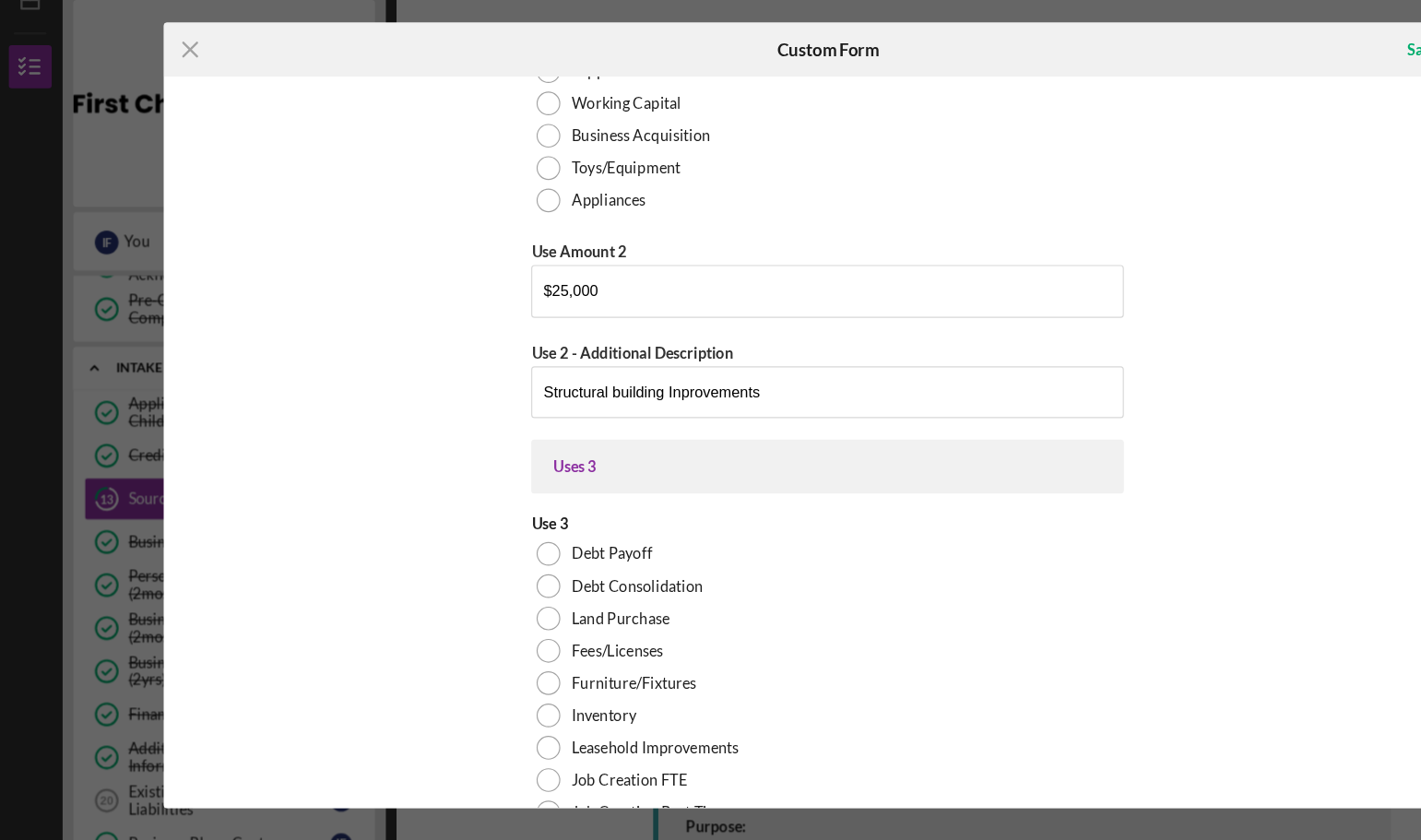 scroll, scrollTop: 3366, scrollLeft: 0, axis: vertical 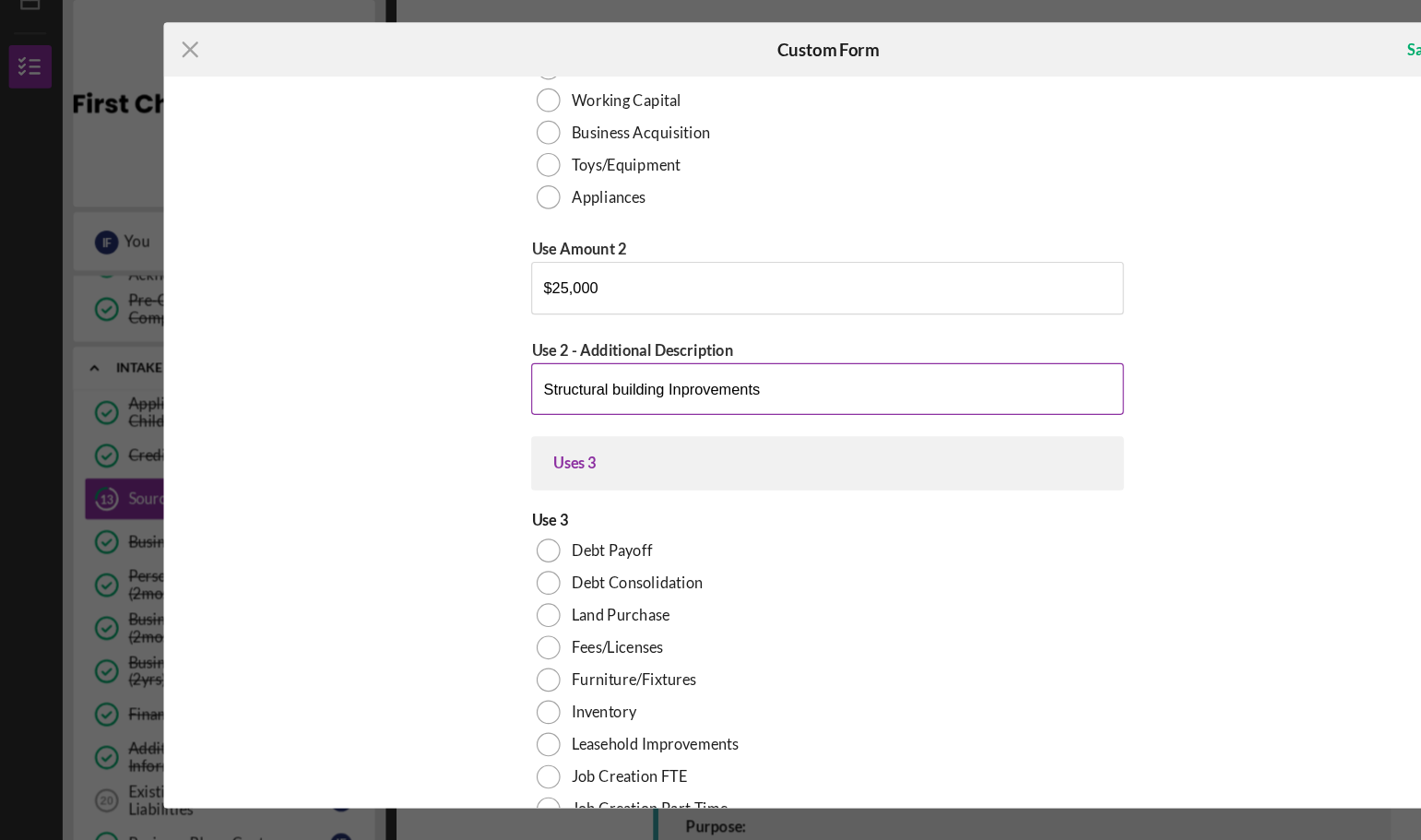 type on "2 full time 1 part time for 3 months" 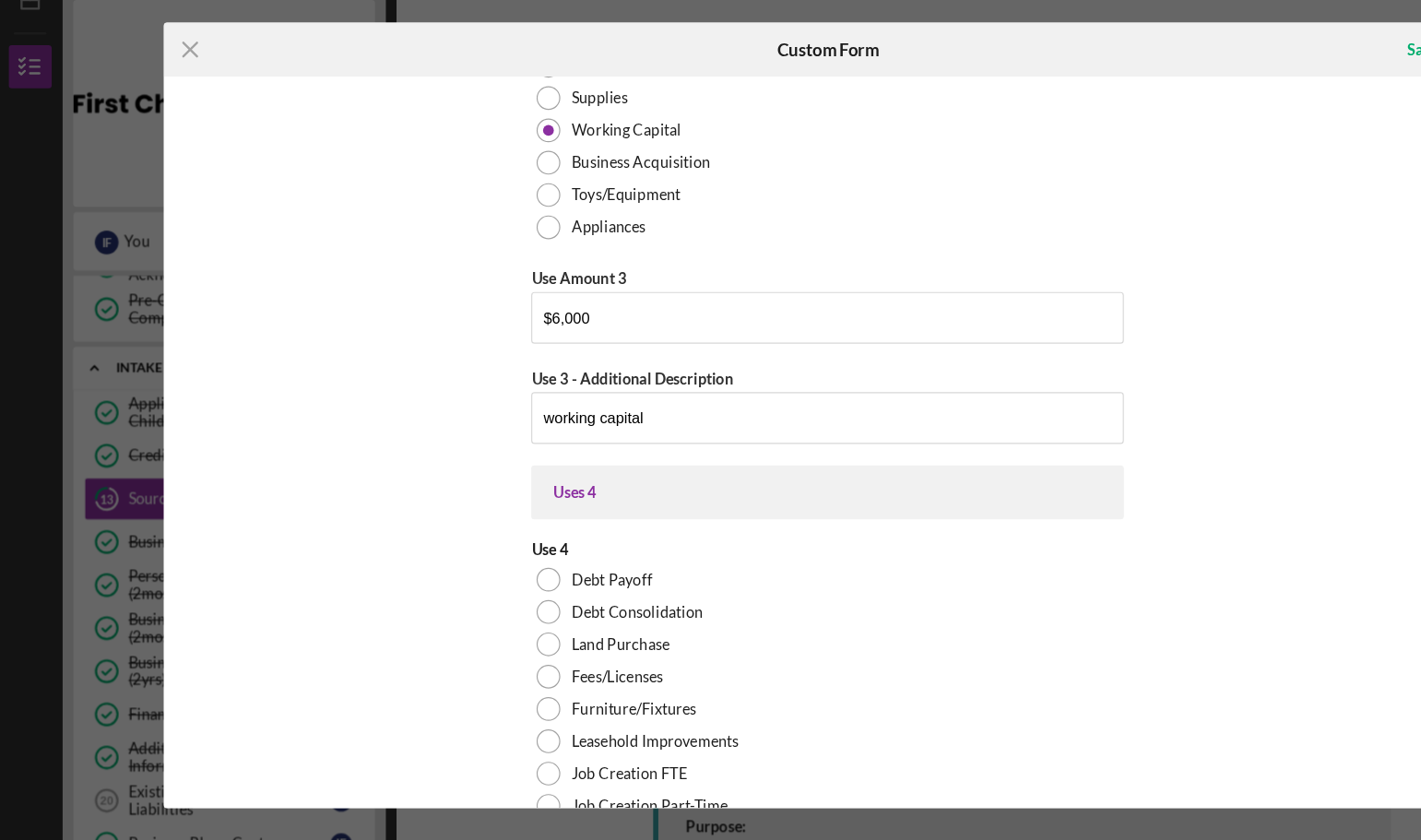 scroll, scrollTop: 4142, scrollLeft: 0, axis: vertical 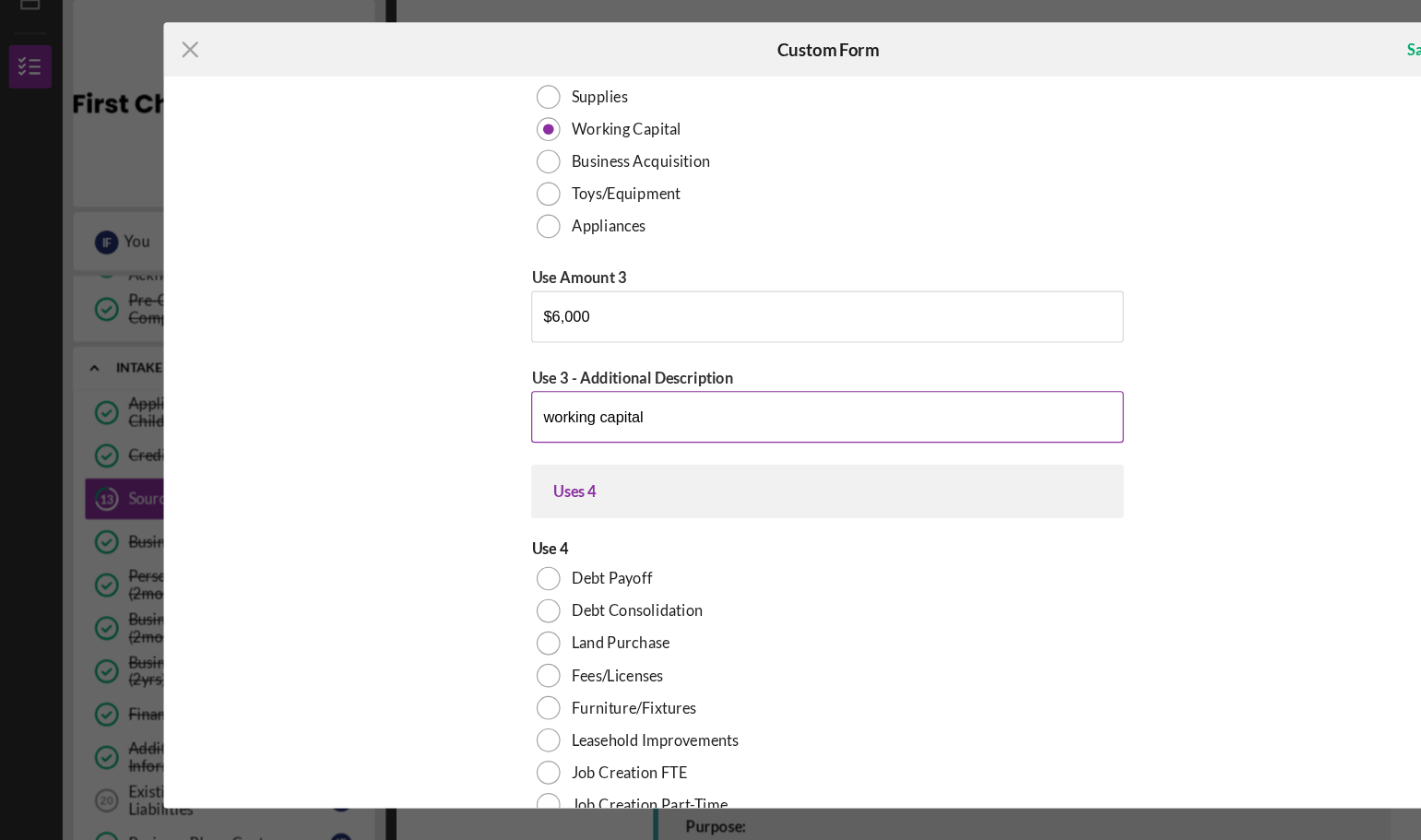 click on "working capital" at bounding box center (710, 421) 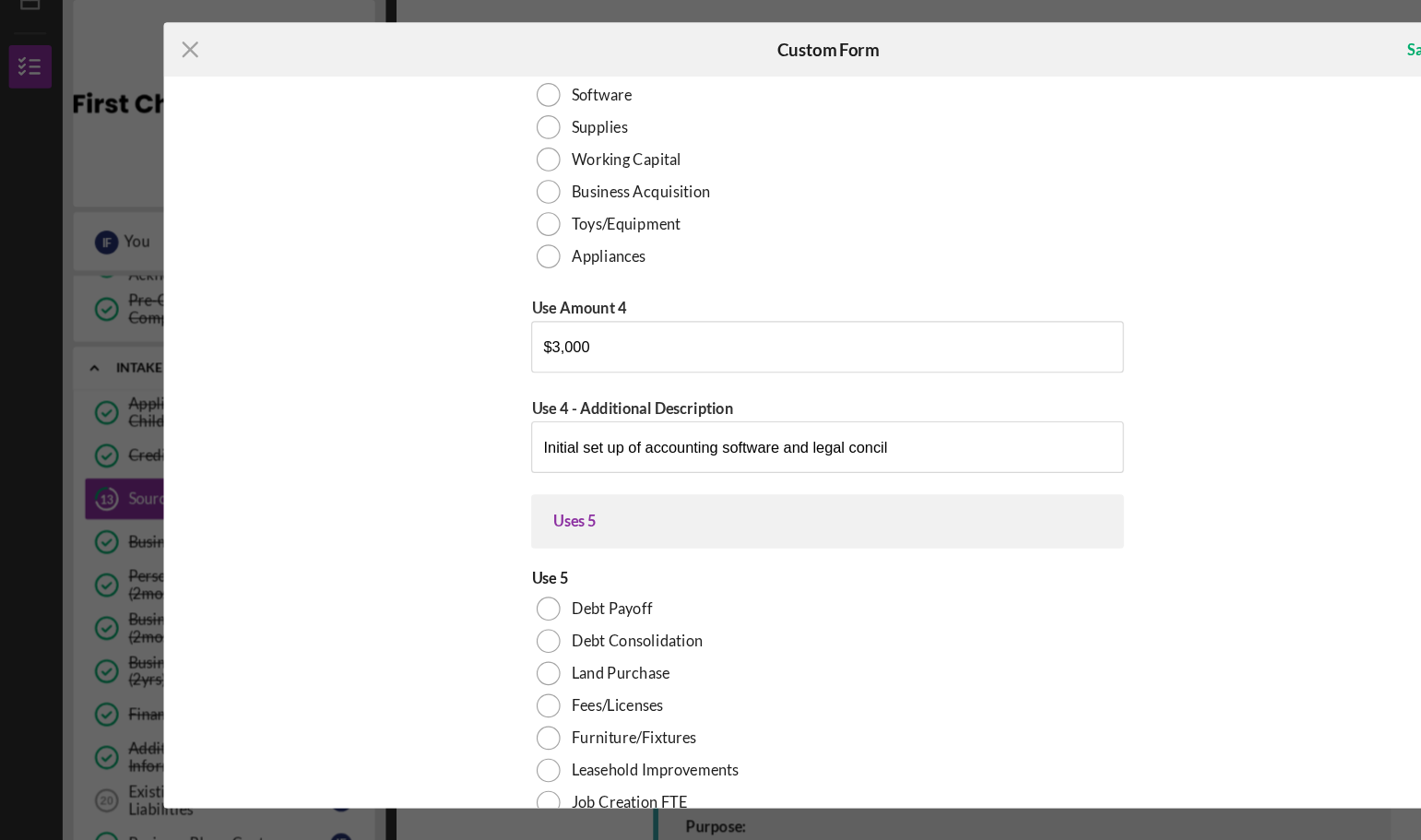 scroll, scrollTop: 4889, scrollLeft: 0, axis: vertical 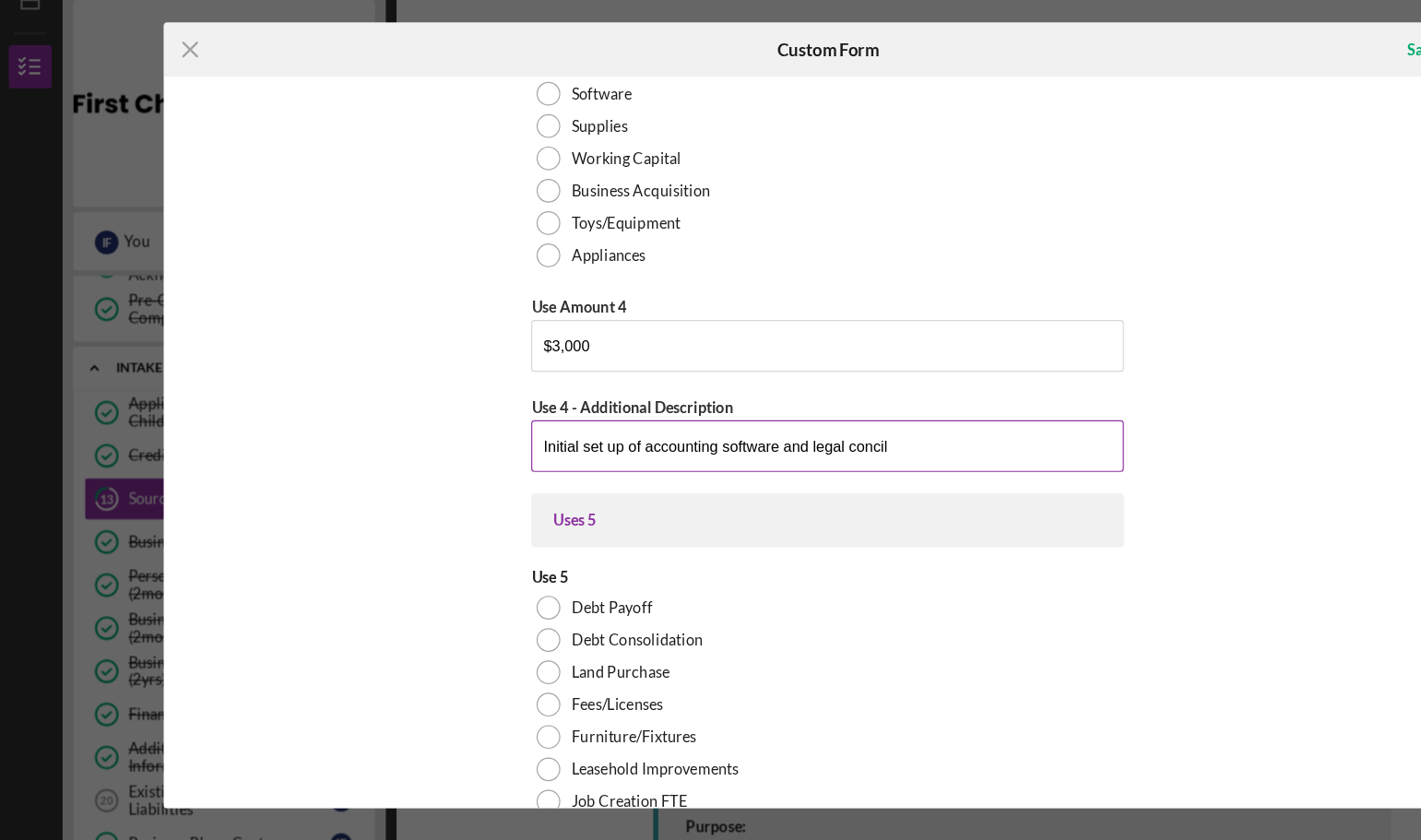 type on "working capital for 3 months" 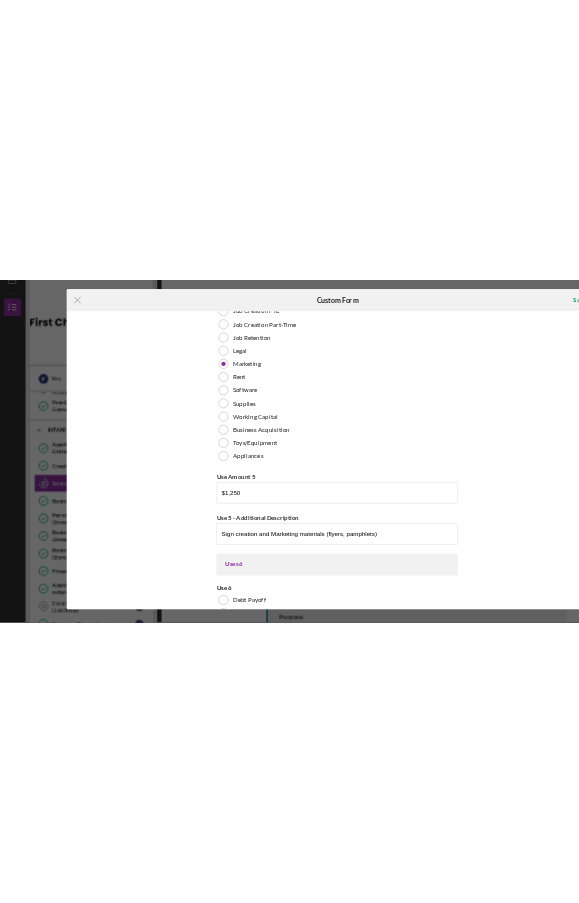 scroll, scrollTop: 0, scrollLeft: 0, axis: both 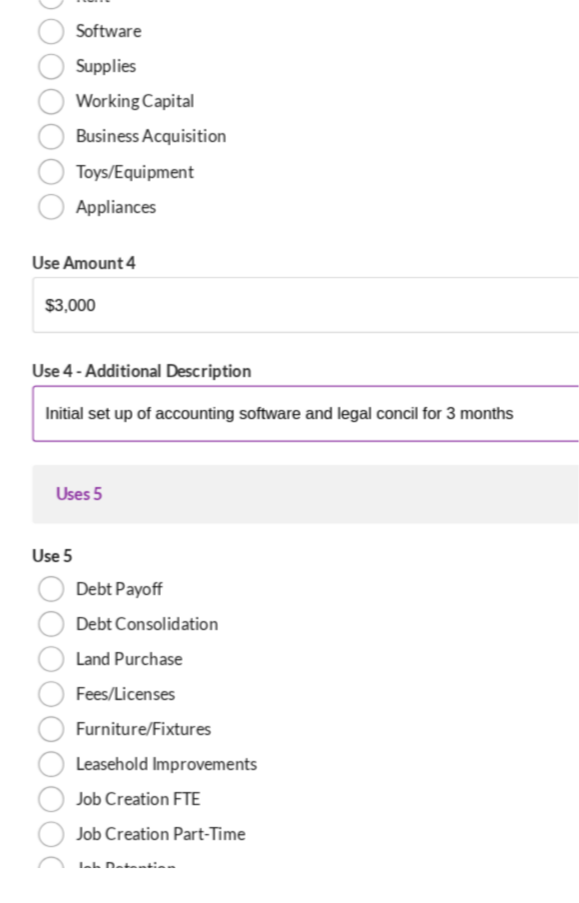 click on "Initial set up of accounting software and legal concil for 3 months" at bounding box center (289, 424) 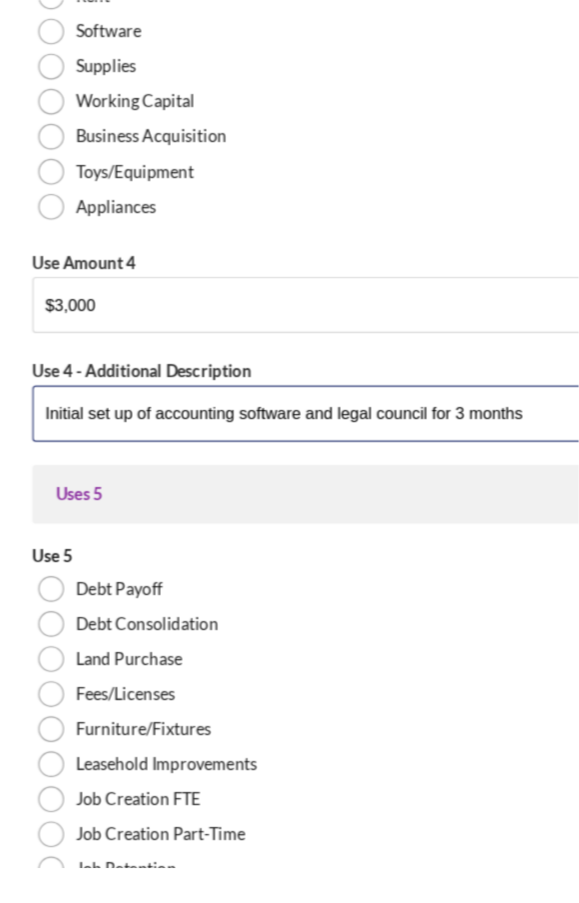 type on "Initial set up of accounting software and legal council for 3 months" 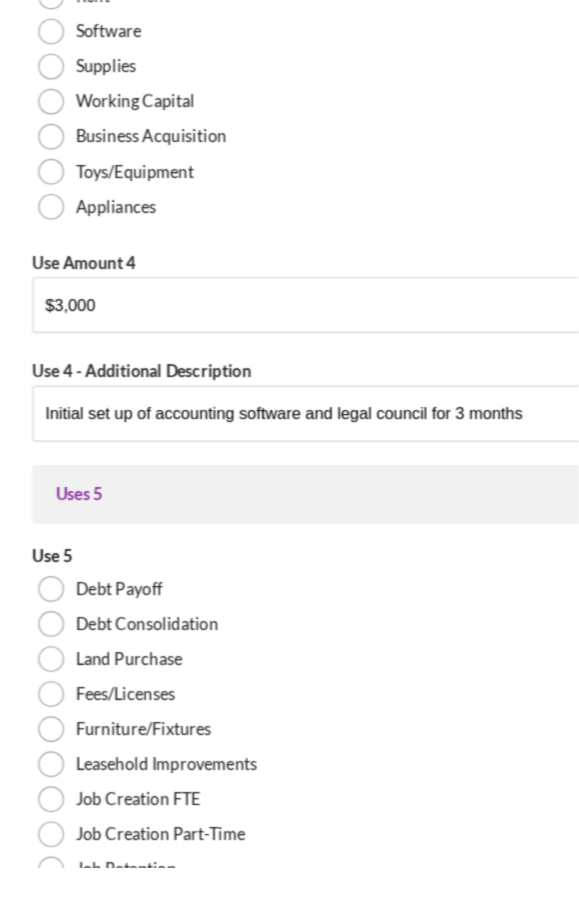 click on "Sources In some situations, you may need multiple funding sources to be able to fully execute on your plan or project. If you are planning to apply for other funding, or are in possession of additional funds that will be necessary to execute, please let us know below. Sources are NOT where you are buying the items from, but rather where you are getting the funds from to purchase the items. Examples include cash/equity, family and friends,  Source 1 The first source is this loan. Please fill it out with the loan amount you're requesting. Source 1  First Children's Finance Loan Source Amount 1 $50,000 Source 2 Source 2 Other Business Loan Family/Friends Line of Credit Personal Investment Cash/Equity Grant Source Amount 2 $53,006.64 Source 2 Status Received Pending Source 2 Additional Description Not sure who it will be through but maybe SBA Source 3 Source 3 Other Business Loan Family/Friends Line of Credit Personal Investment Cash/Equity Grant Source Amount 3 $21,000 Source 3 Status Received Pending Source 4" at bounding box center [289, 441] 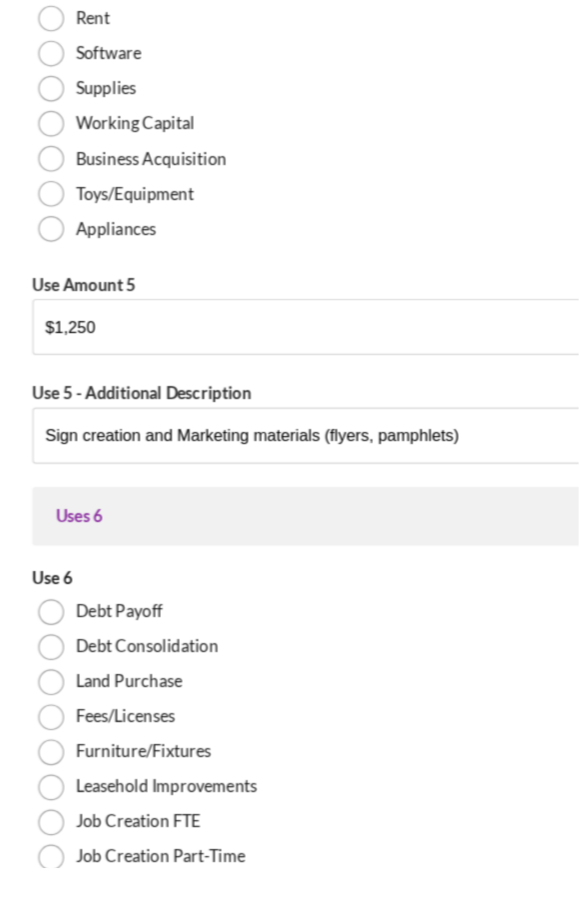 scroll, scrollTop: 6099, scrollLeft: 0, axis: vertical 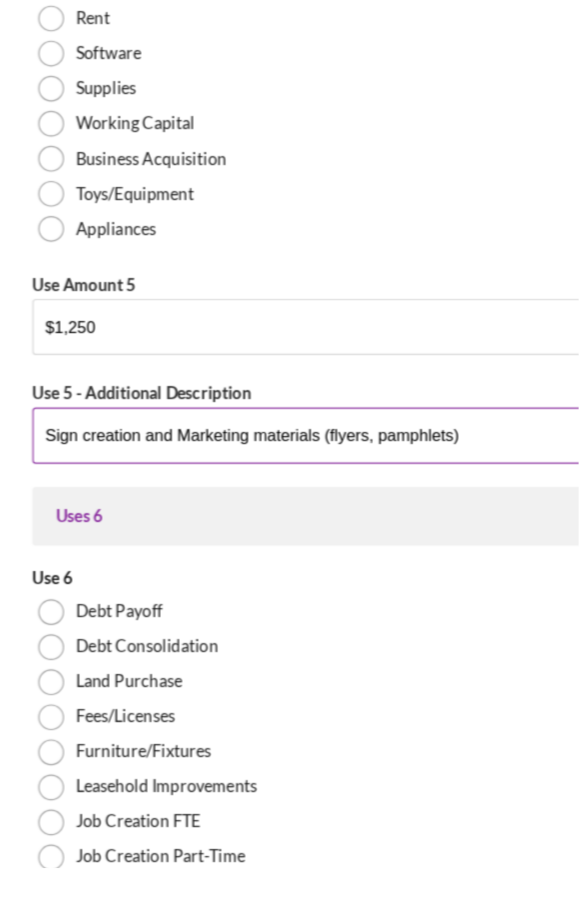 click on "Sign creation and Marketing materials (flyers, pamphlets)" at bounding box center [289, 443] 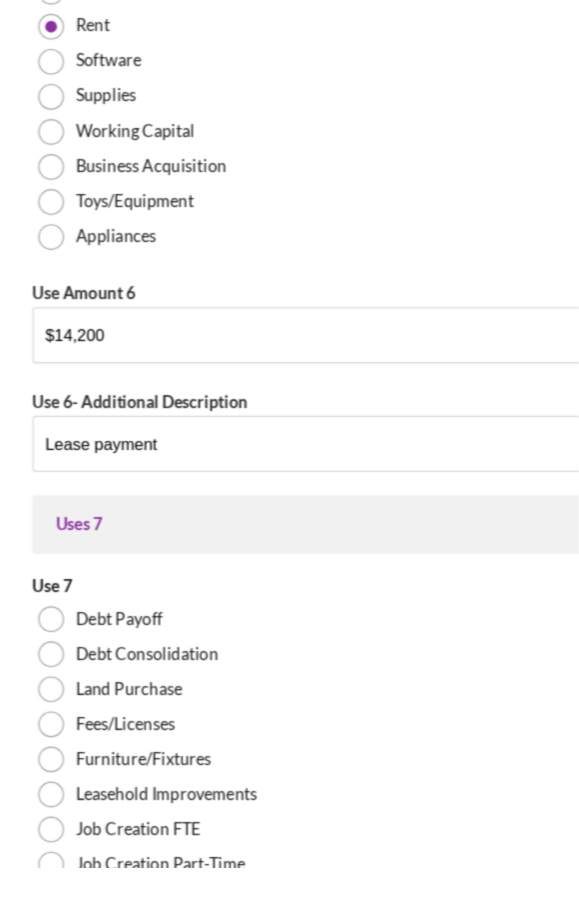 scroll, scrollTop: 6933, scrollLeft: 0, axis: vertical 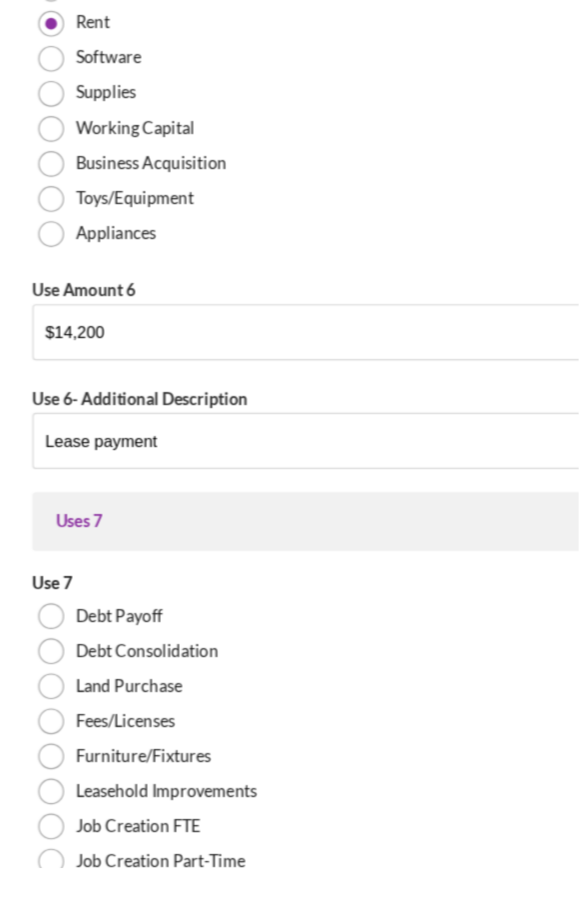 type on "Sign creation and Marketing materials (flyers, pamphlets) for 3 months" 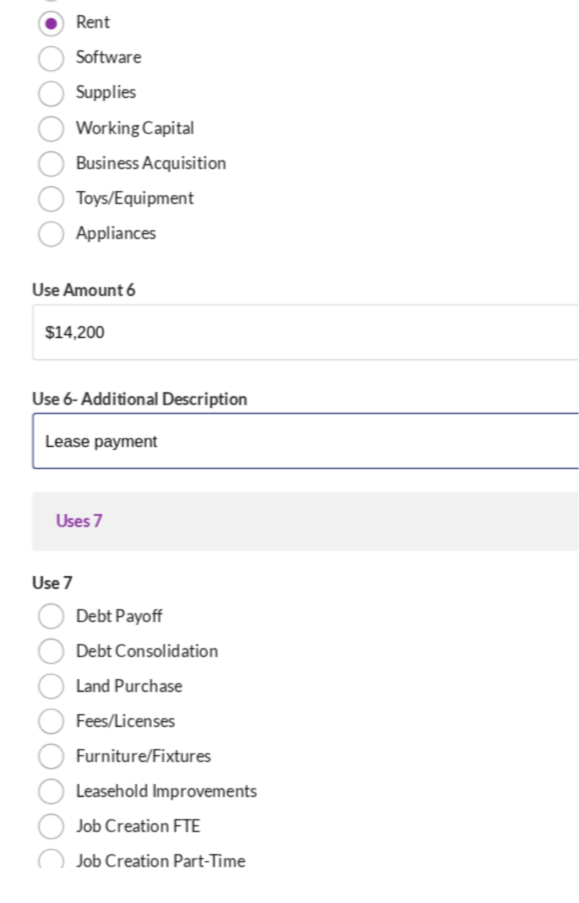 click on "Lease payment" at bounding box center [289, 447] 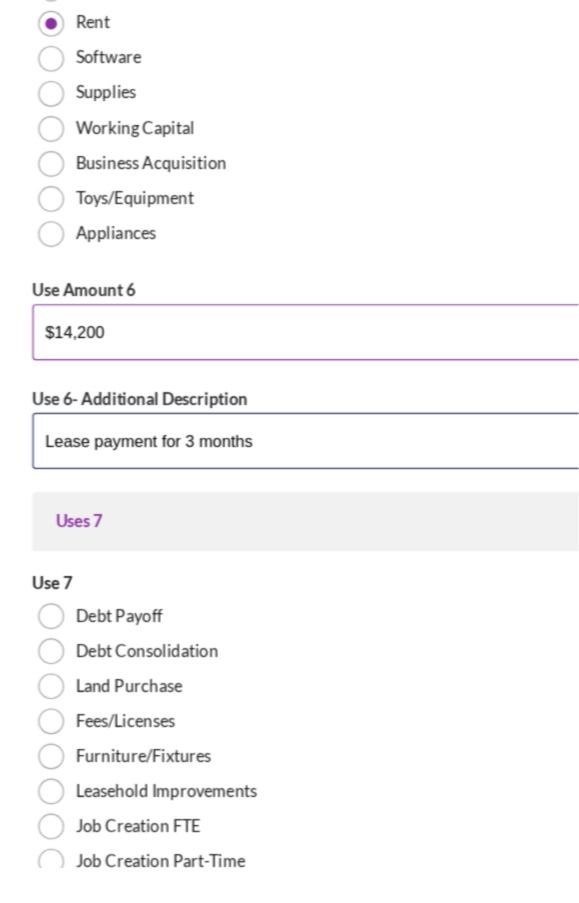 type on "Lease payment for 3 months" 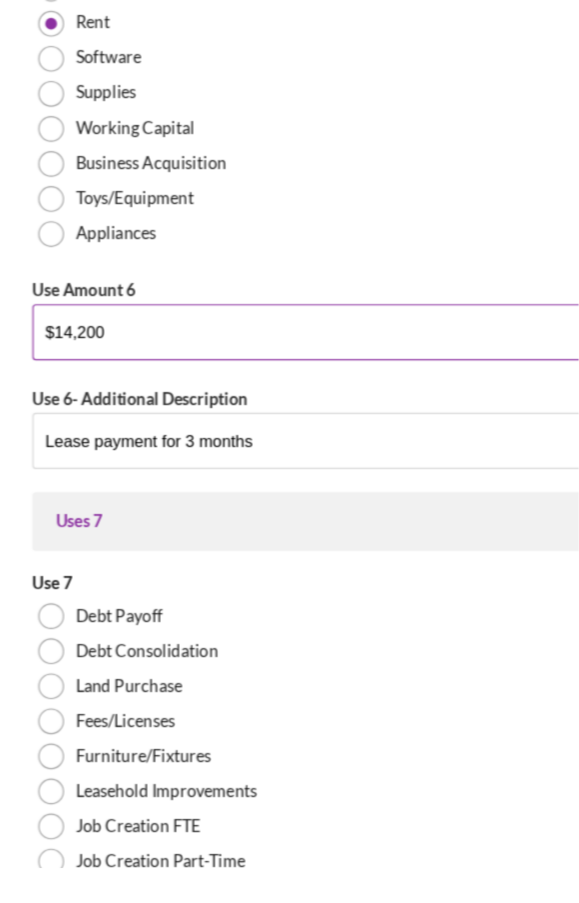 click on "$14,200" at bounding box center (289, 354) 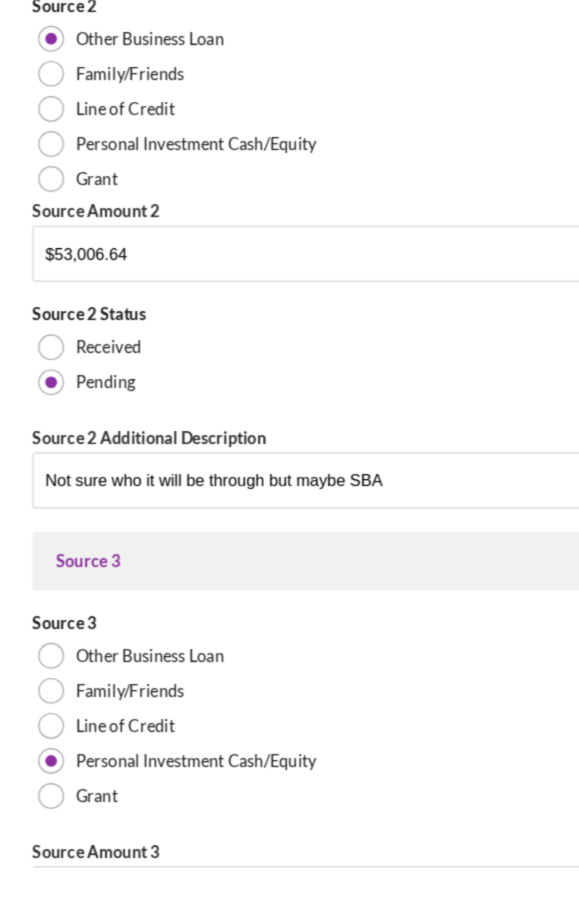 scroll, scrollTop: 439, scrollLeft: 0, axis: vertical 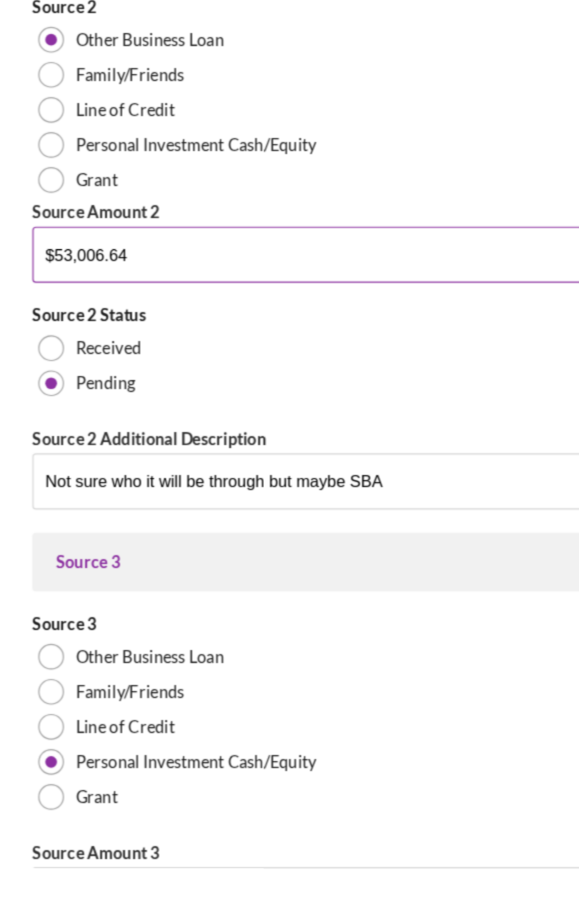 type on "$15,200" 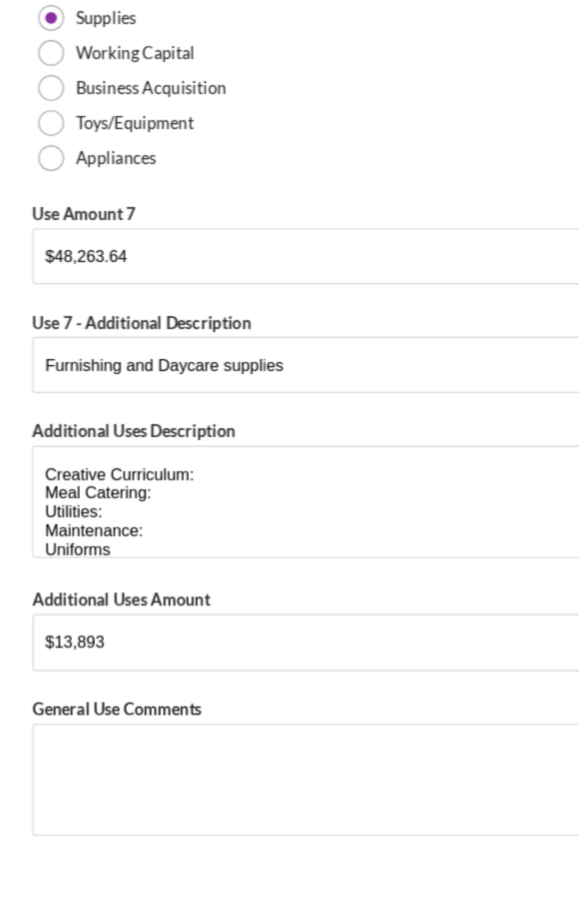 scroll, scrollTop: 7850, scrollLeft: 0, axis: vertical 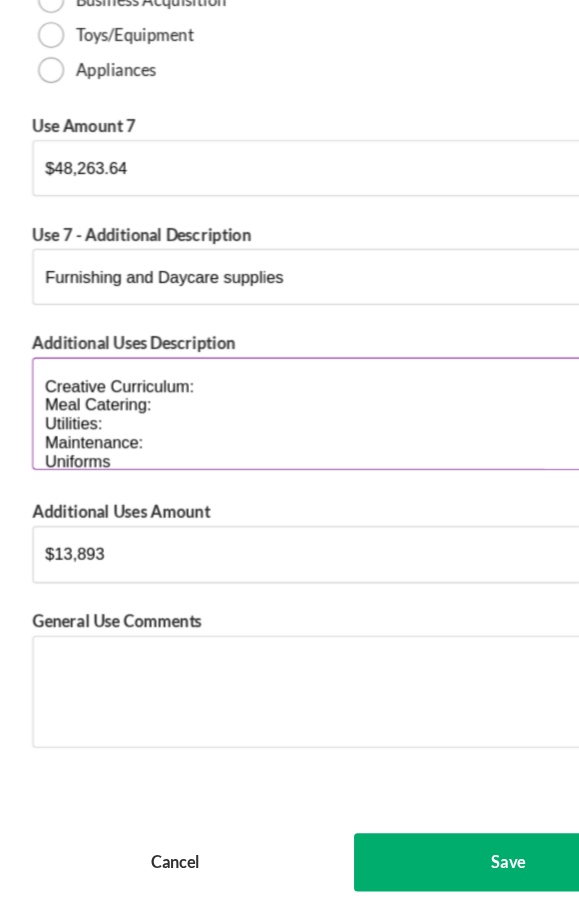 type on "$54,006.64" 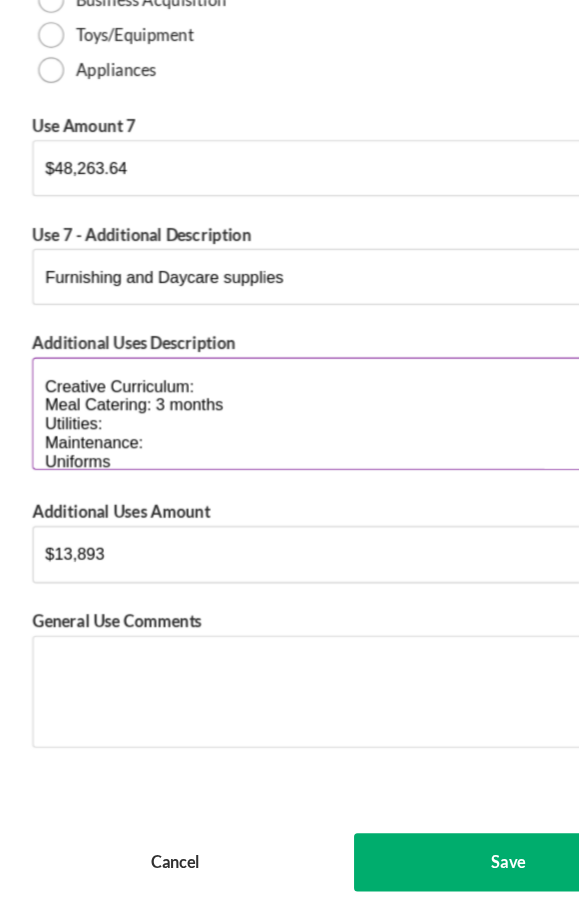 click on "Creative Curriculum:
Meal Catering: 3 months
Utilities:
Maintenance:
Uniforms
Training
Workers comp
Internet/phone
signage" at bounding box center [289, 484] 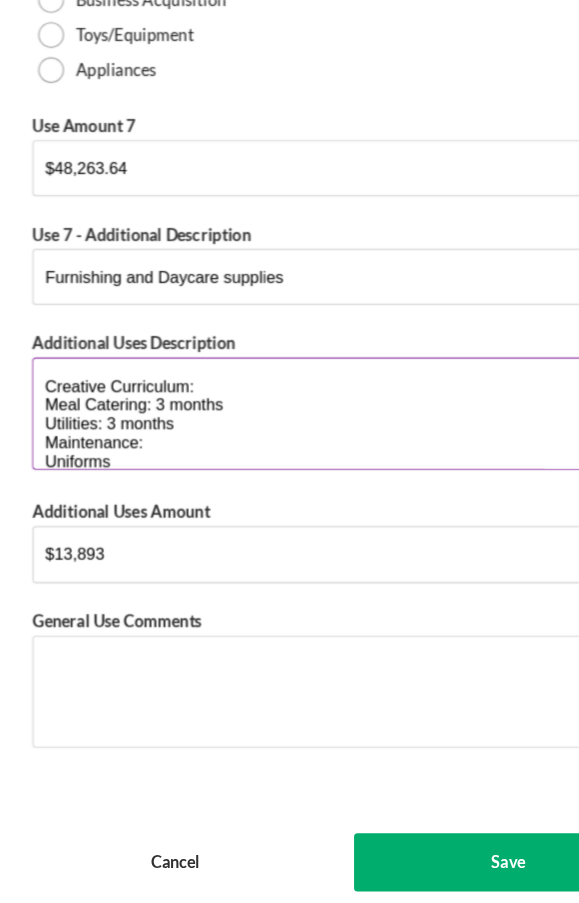 click on "Creative Curriculum:
Meal Catering: 3 months
Utilities: 3 months
Maintenance:
Uniforms
Training
Workers comp
Internet/phone
signage" at bounding box center (289, 484) 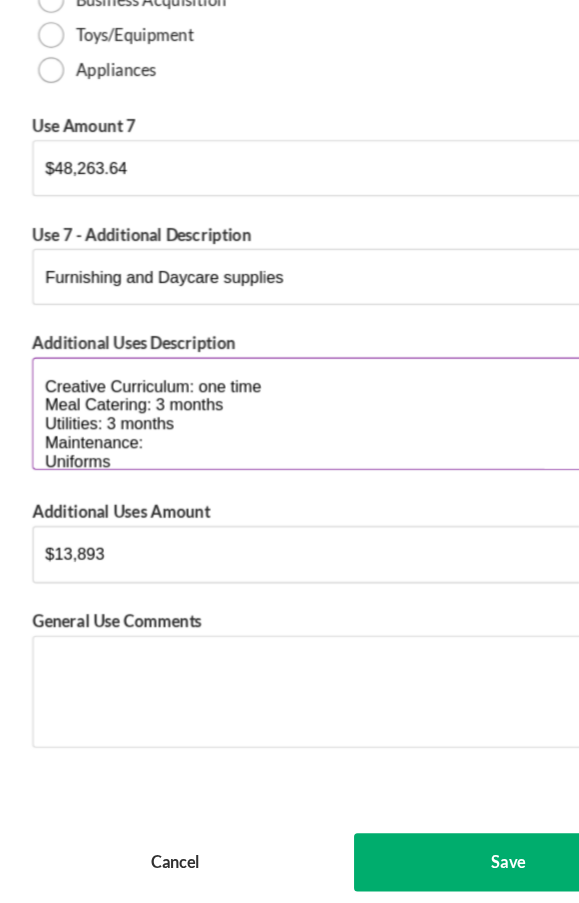 click on "Creative Curriculum: one time
Meal Catering: 3 months
Utilities: 3 months
Maintenance:
Uniforms
Training
Workers comp
Internet/phone
signage" at bounding box center [289, 484] 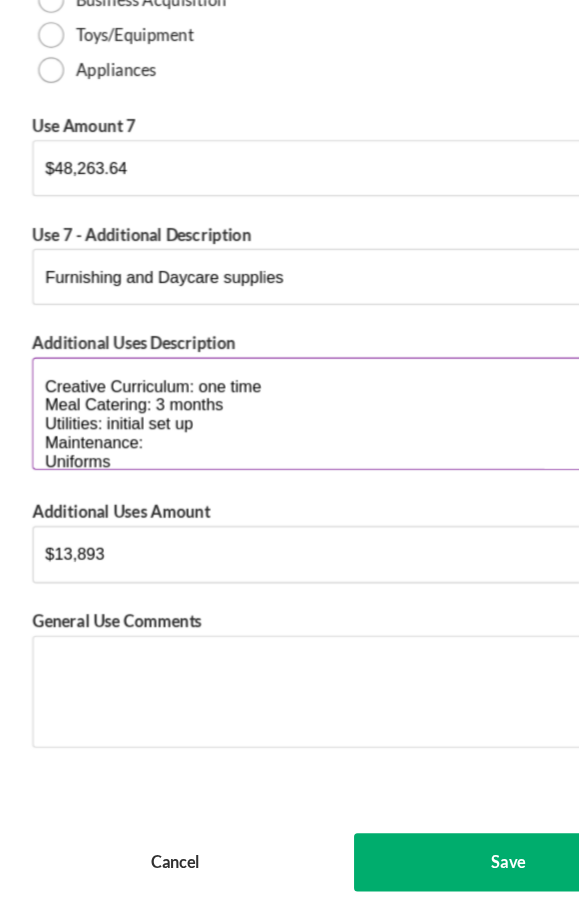 click on "Creative Curriculum: one time
Meal Catering: 3 months
Utilities: initial set up
Maintenance:
Uniforms
Training
Workers comp
Internet/phone
signage" at bounding box center [289, 484] 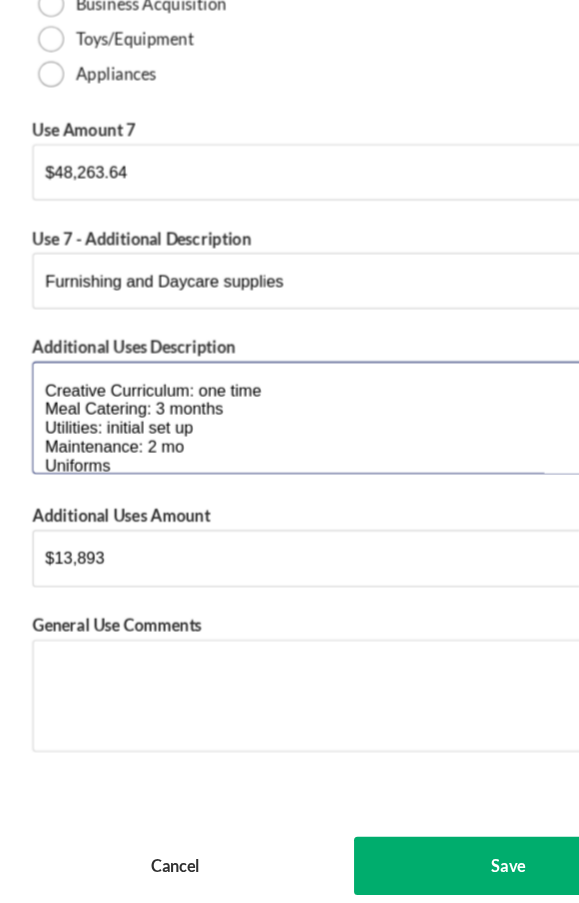 scroll, scrollTop: 2, scrollLeft: 0, axis: vertical 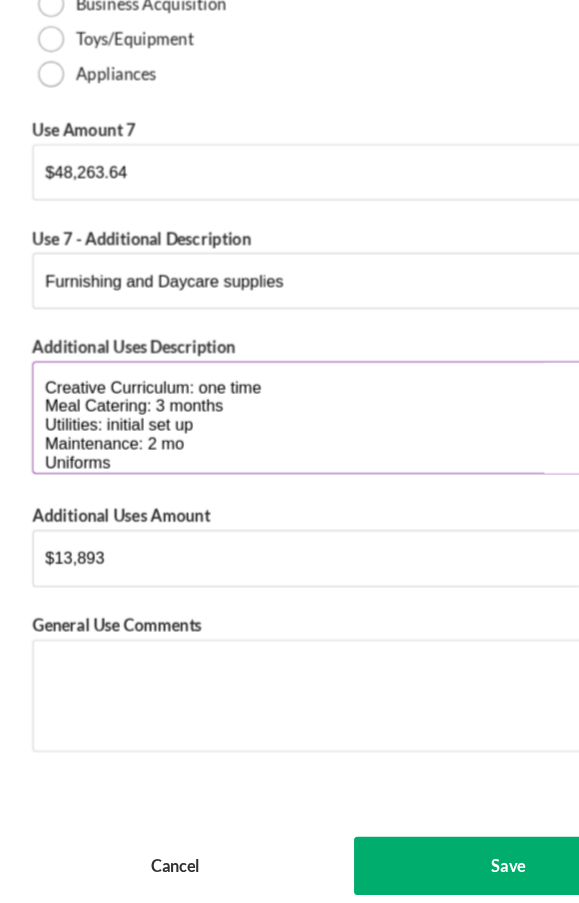 click on "Creative Curriculum: one time
Meal Catering: 3 months
Utilities: initial set up
Maintenance: 2 mo
Uniforms
Training
Workers comp
Internet/phone
signage" at bounding box center [289, 484] 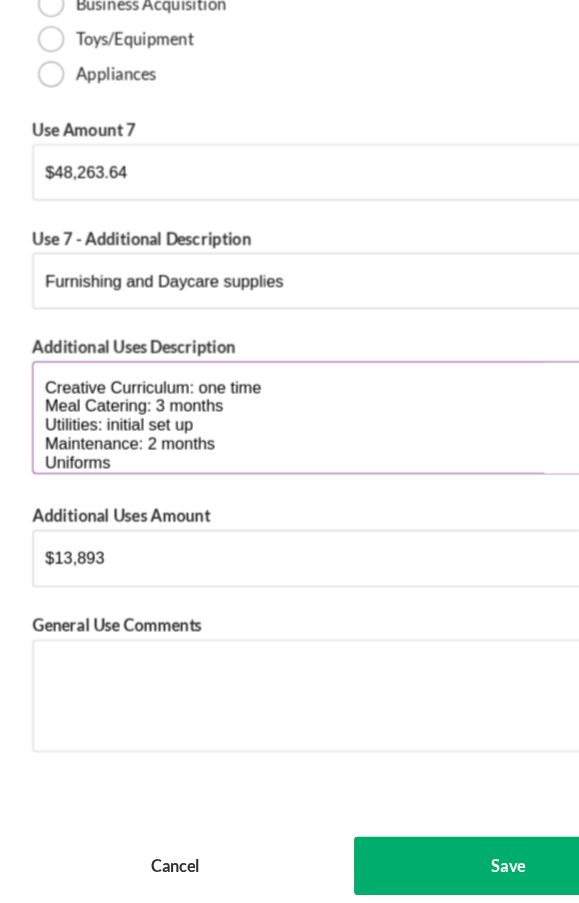 click on "Creative Curriculum: one time
Meal Catering: 3 months
Utilities: initial set up
Maintenance: 2 months
Uniforms
Training
Workers comp
Internet/phone
signage" at bounding box center (289, 484) 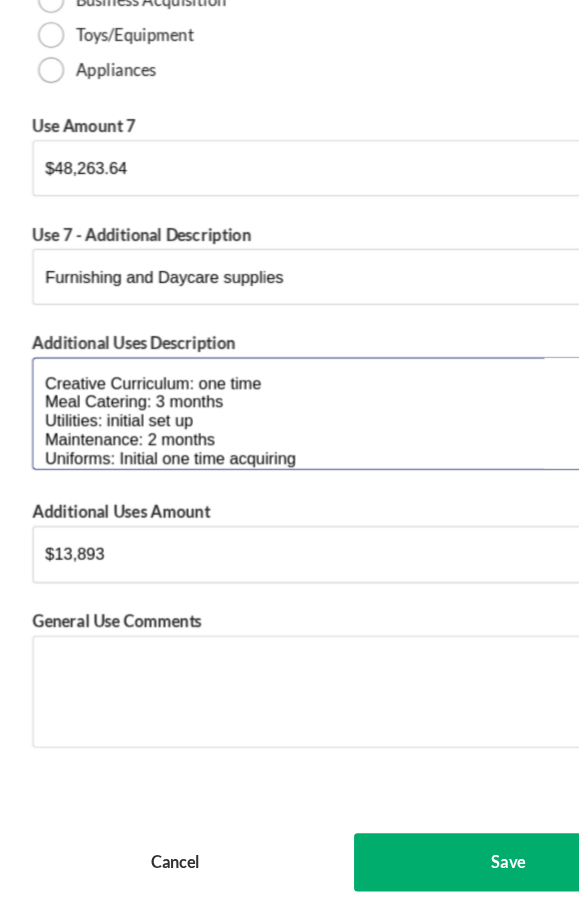type on "Creative Curriculum: one time
Meal Catering: 3 months
Utilities: initial set up
Maintenance: 2 months
Uniforms: Initial one time acquiring
Training
Workers comp
Internet/phone
signage" 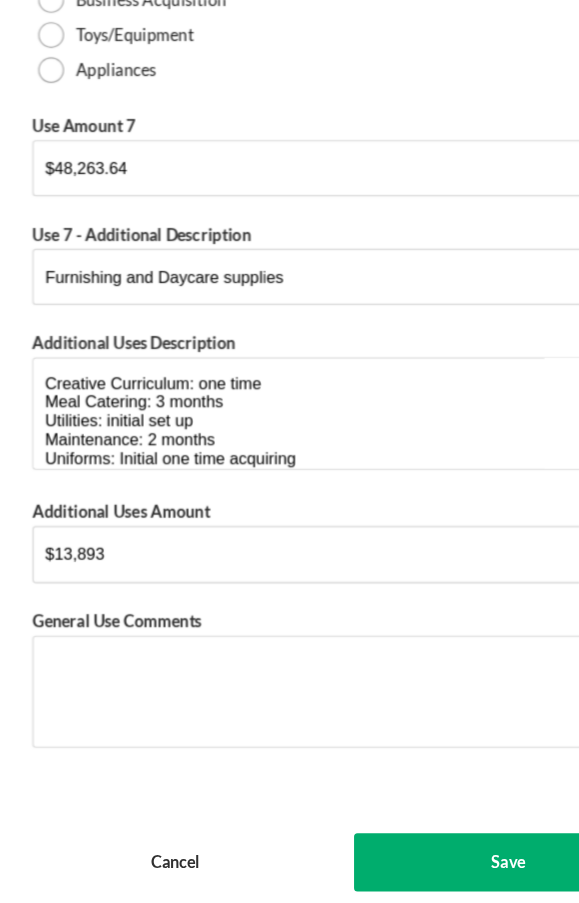 click on "Save" at bounding box center (437, 868) 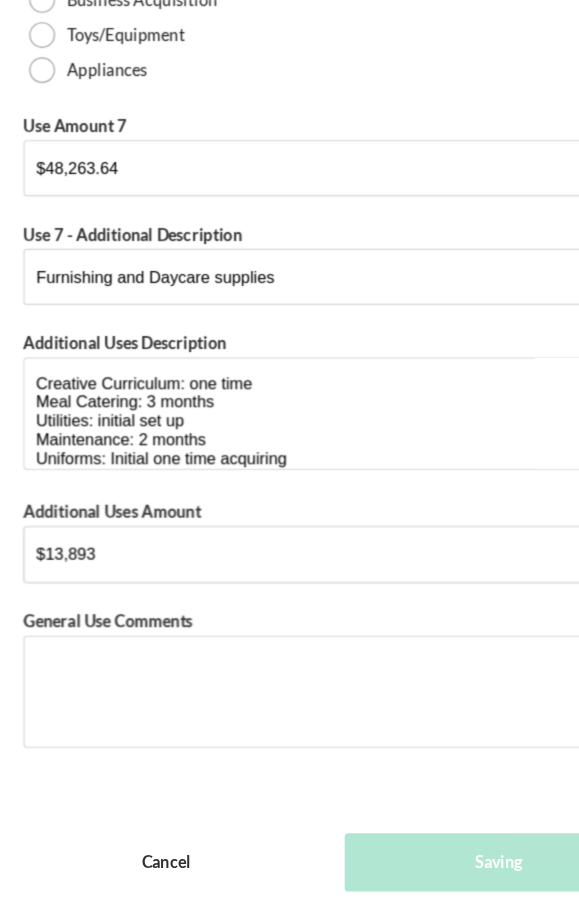 scroll, scrollTop: 563, scrollLeft: 0, axis: vertical 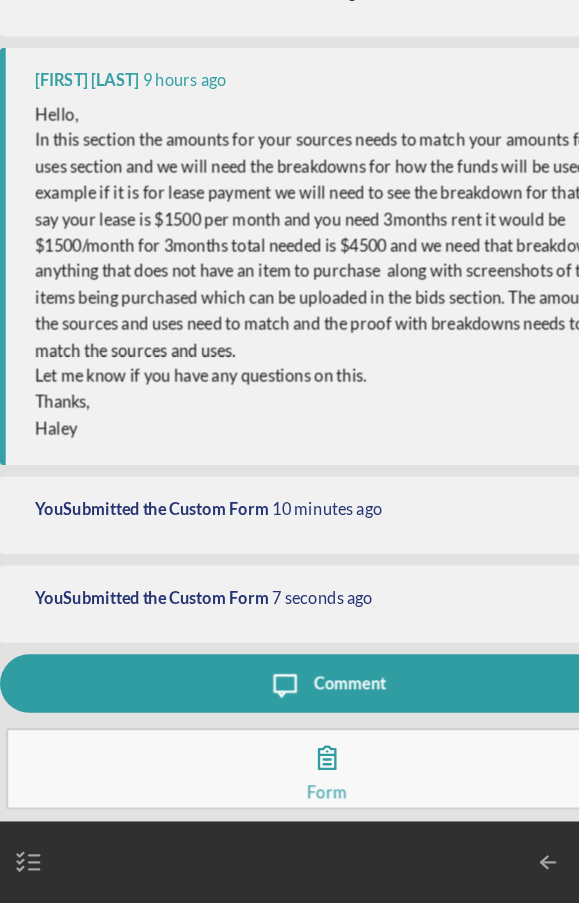 click on "Complete the Form Form" at bounding box center (289, 788) 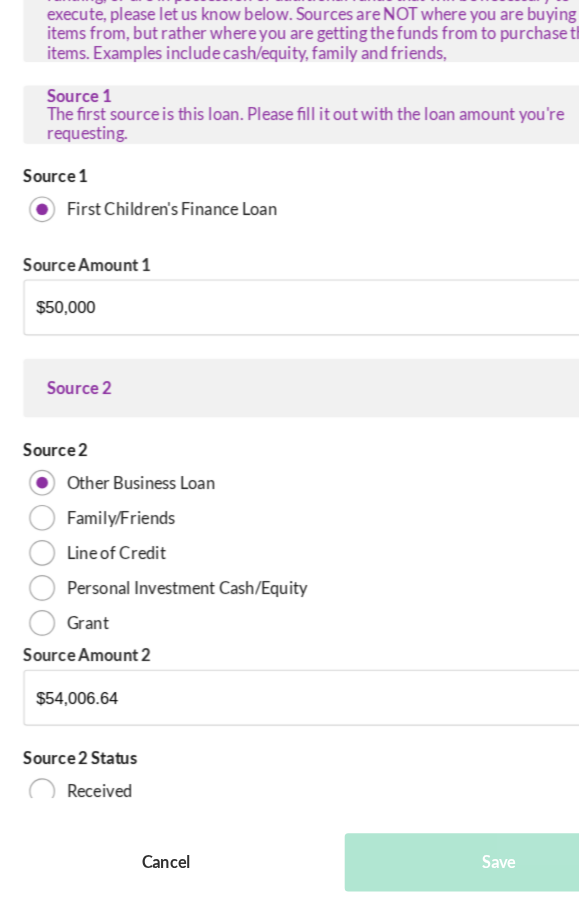 click on "Icon/Menu Close Custom Form Save Sources In some situations, you may need multiple funding sources to be able to fully execute on your plan or project. If you are planning to apply for other funding, or are in possession of additional funds that will be necessary to execute, please let us know below. Sources are NOT where you are buying the items from, but rather where you are getting the funds from to purchase the items. Examples include cash/equity, family and friends,  Source 1 The first source is this loan. Please fill it out with the loan amount you're requesting. Source 1  First Children's Finance Loan Source Amount 1 $50,000 Source 2 Source 2 Other Business Loan Family/Friends Line of Credit Personal Investment Cash/Equity Grant Source Amount 2 $54,006.64 Source 2 Status Received Pending Source 2 Additional Description Not sure who it will be through but maybe SBA Source 3 Source 3 Other Business Loan Family/Friends Line of Credit Personal Investment Cash/Equity Grant Source Amount 3 $21,000 Received" at bounding box center [289, 451] 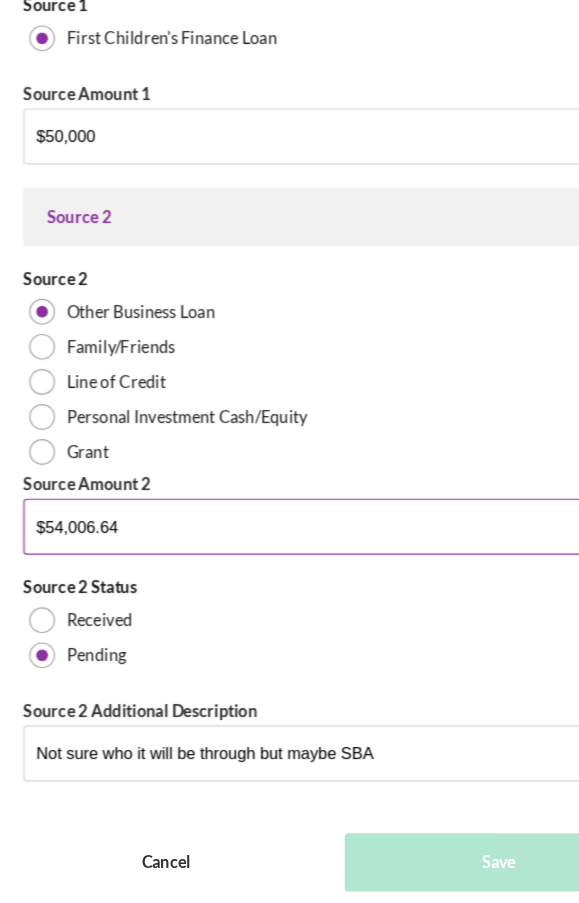 scroll, scrollTop: 148, scrollLeft: 0, axis: vertical 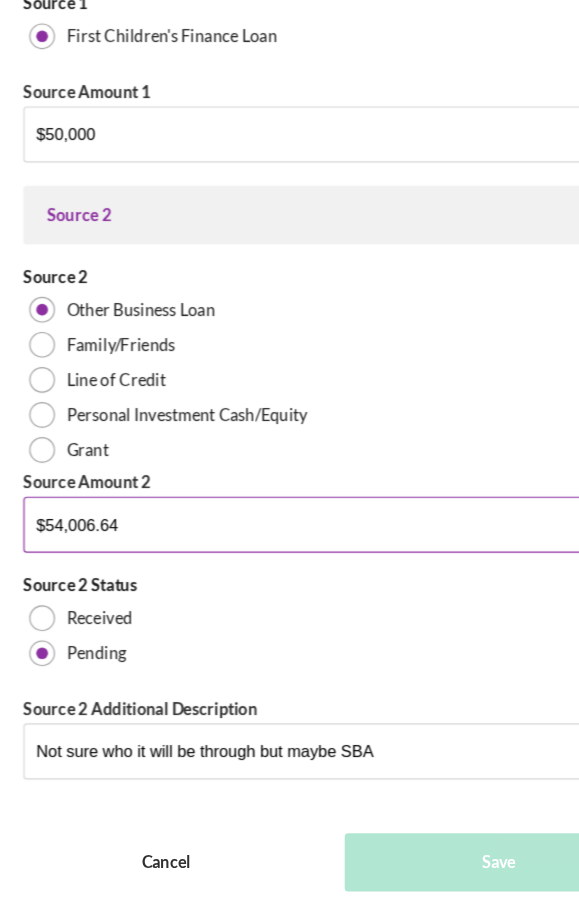 click on "$54,006.64" at bounding box center (289, 579) 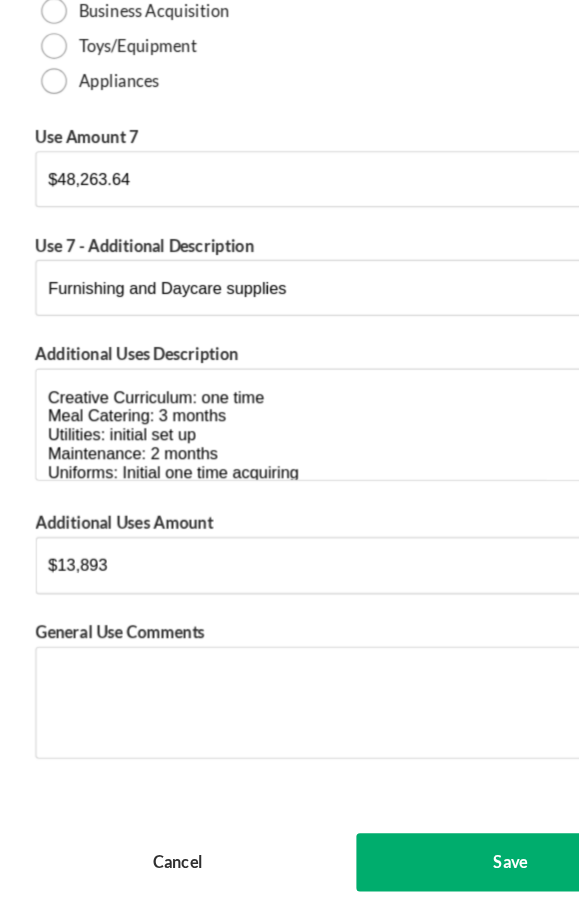scroll, scrollTop: 7850, scrollLeft: 0, axis: vertical 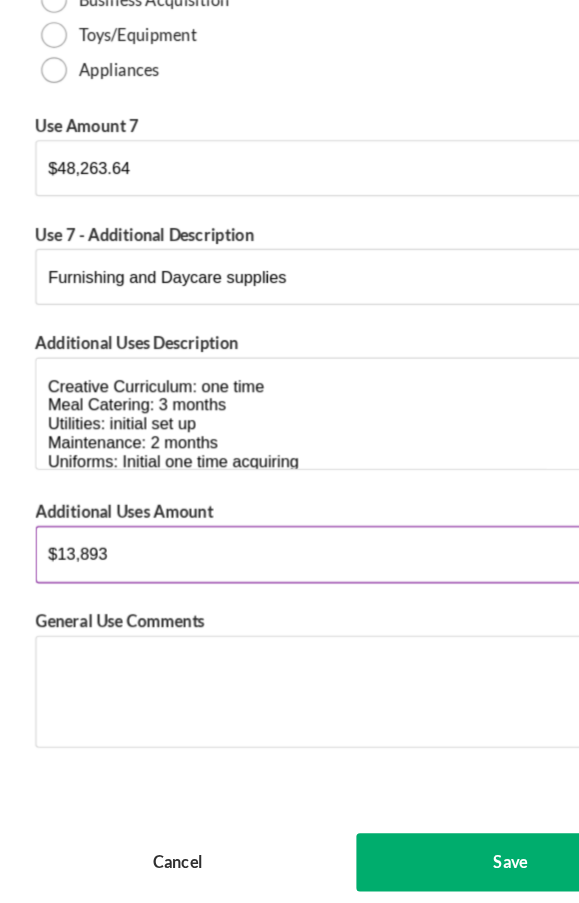 type on "$56,006.64" 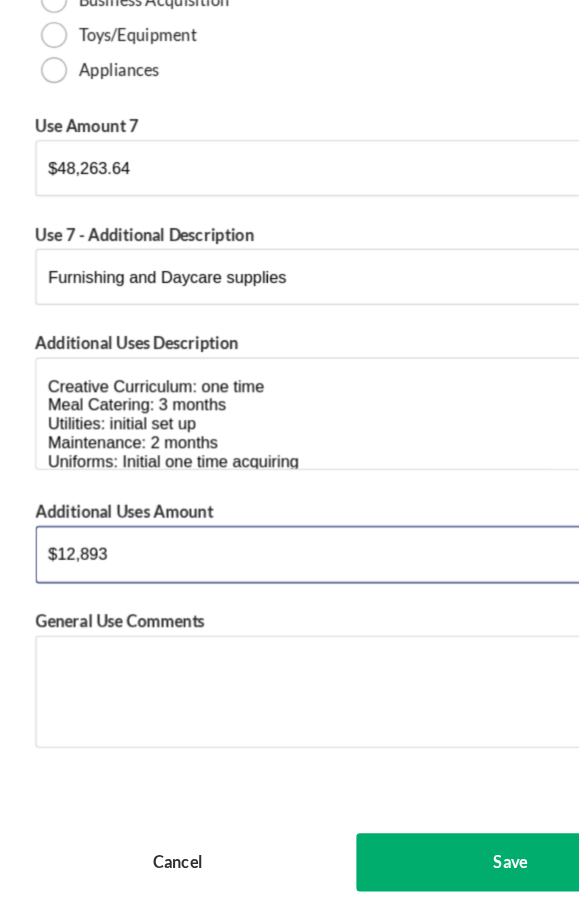 type on "$12,893" 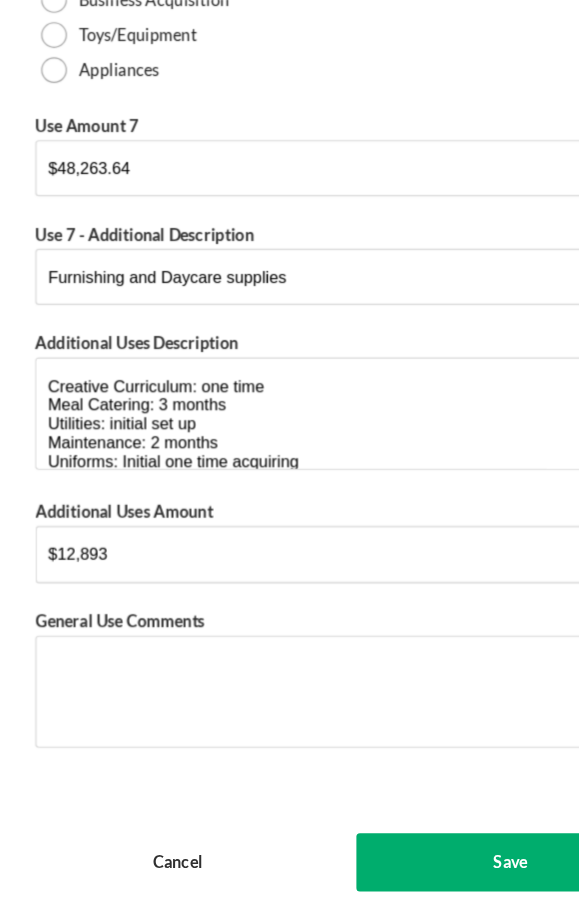 click on "Save" at bounding box center (436, 868) 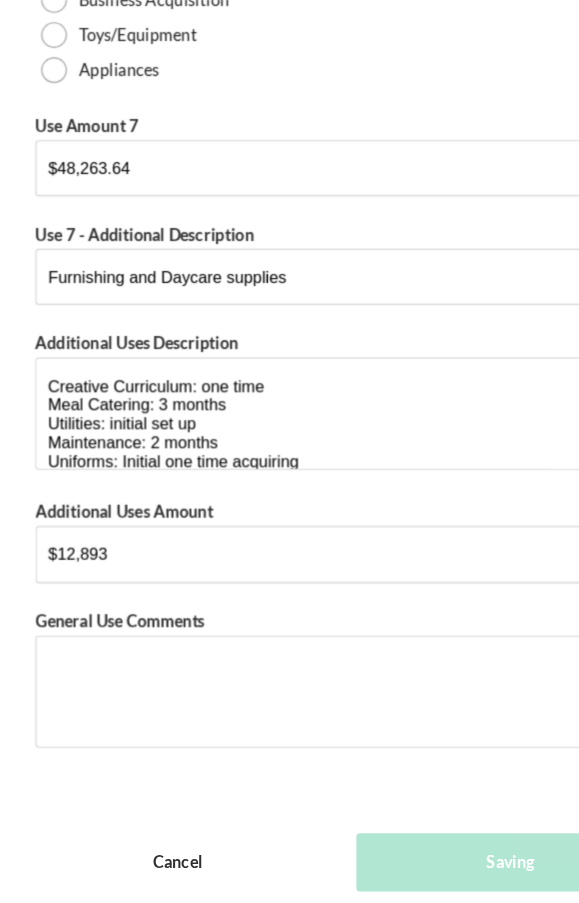 scroll, scrollTop: 639, scrollLeft: 0, axis: vertical 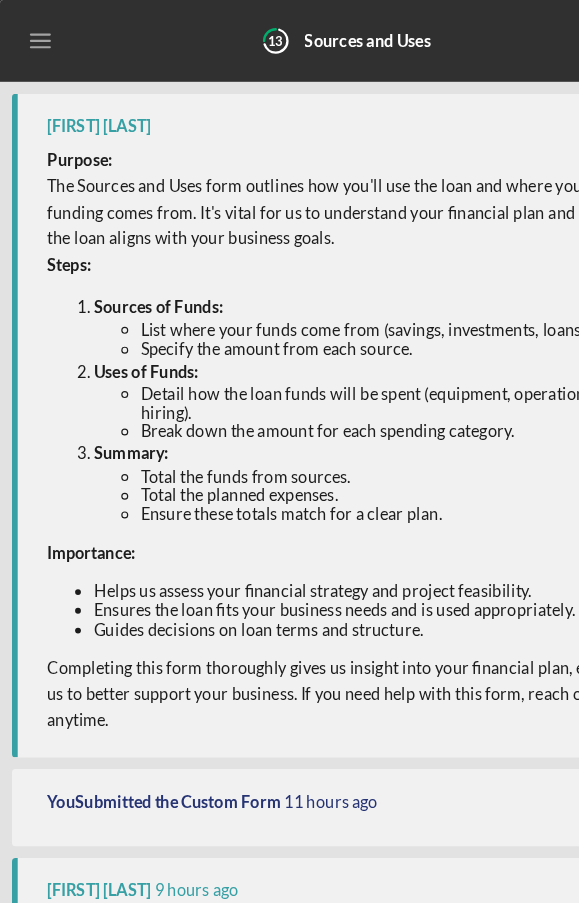 click 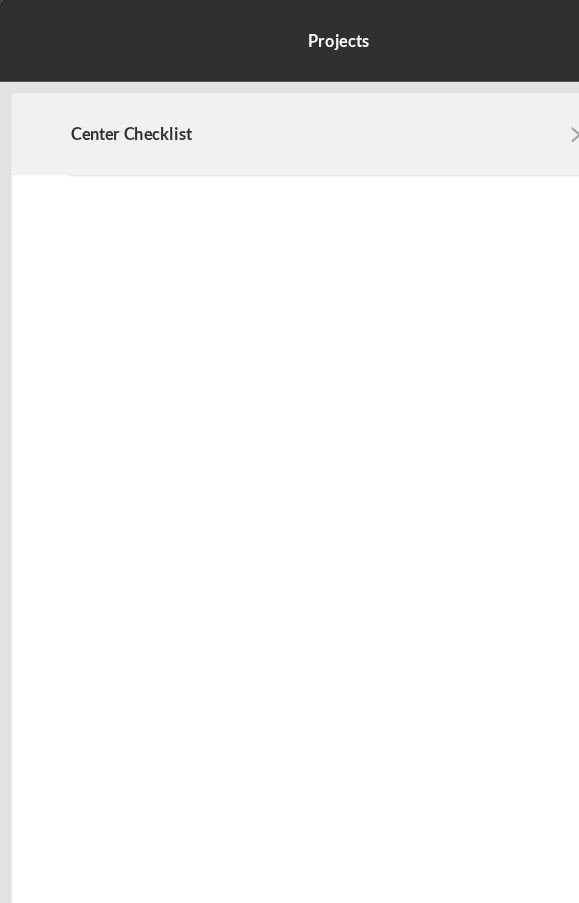 click on "Center Checklist  Icon/Navigate" at bounding box center [289, 115] 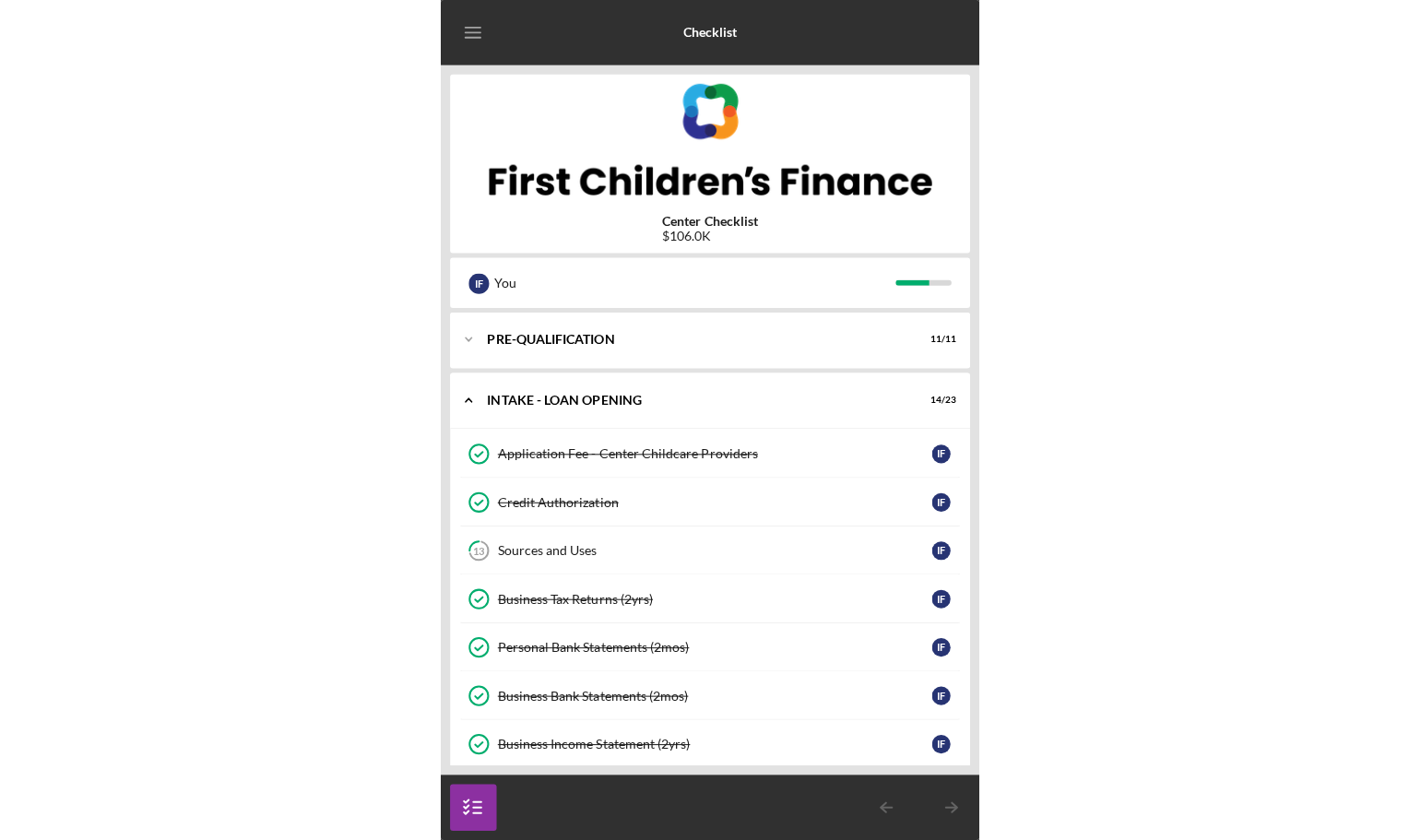 scroll, scrollTop: 0, scrollLeft: 0, axis: both 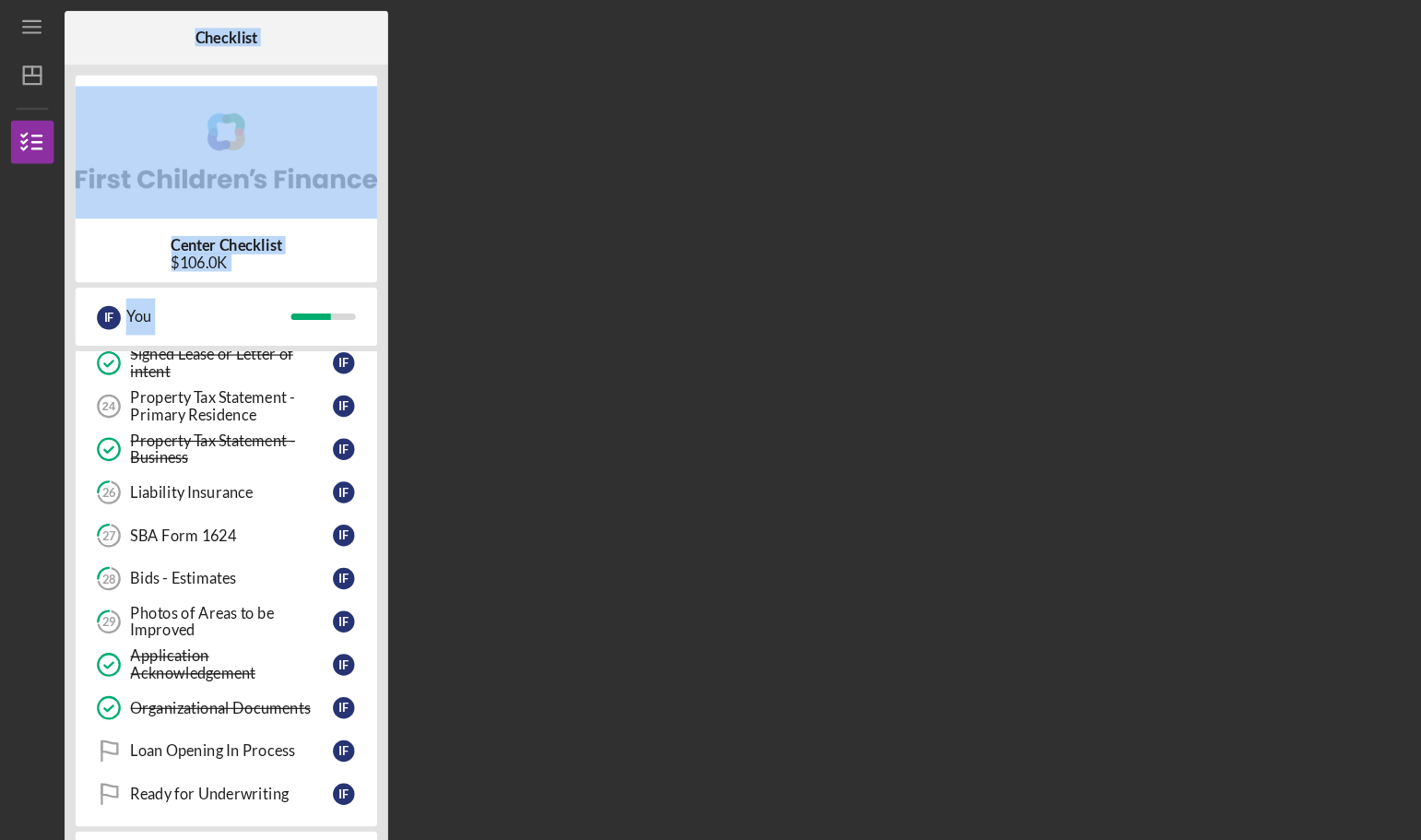 click on "$106.0K" at bounding box center [194, 225] 